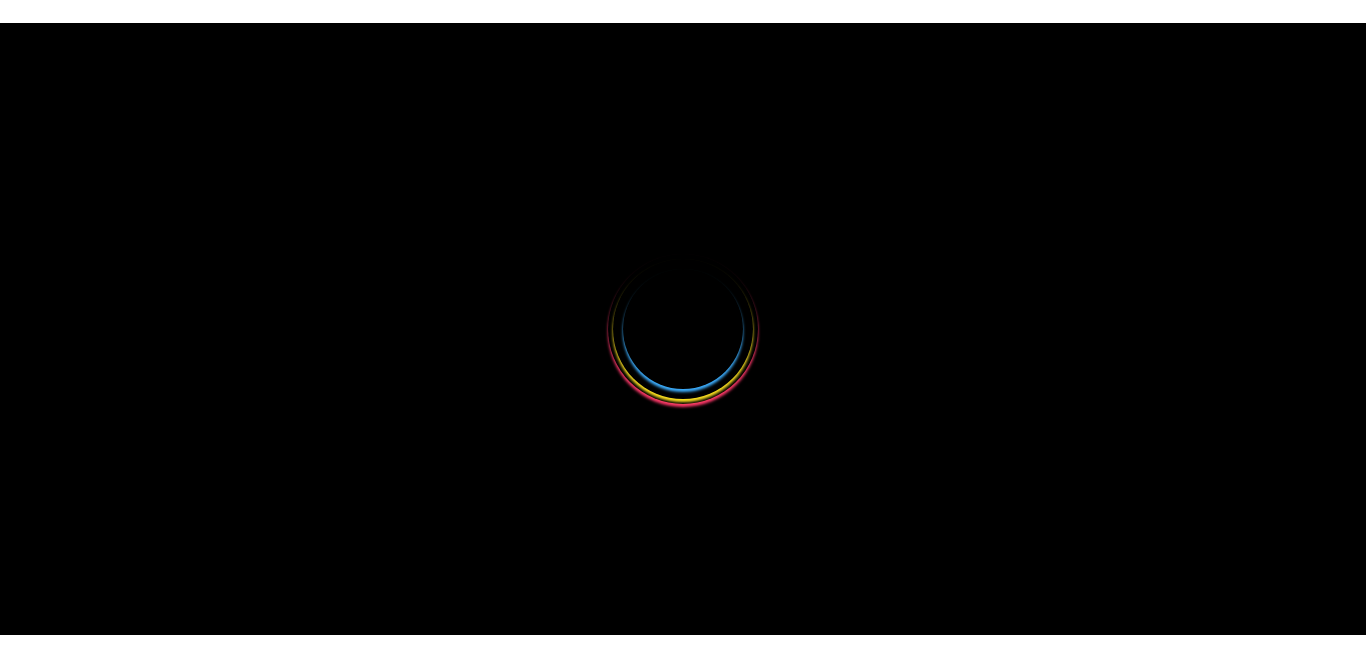 scroll, scrollTop: 0, scrollLeft: 0, axis: both 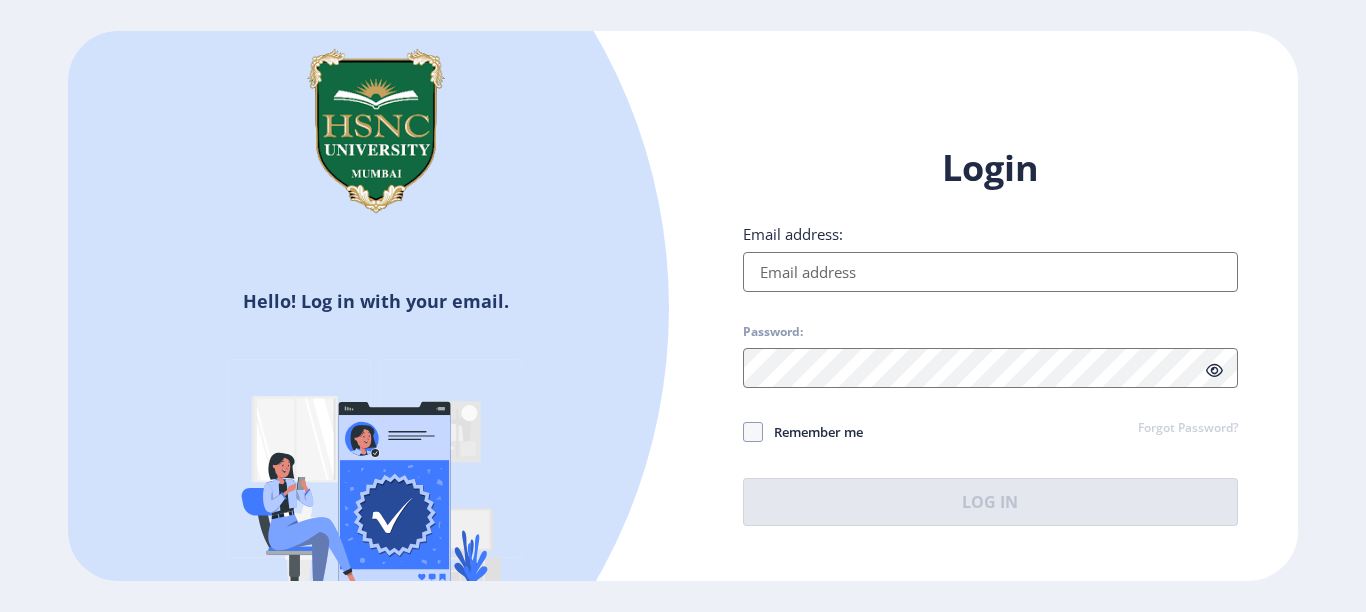 click on "Email address:" at bounding box center [990, 272] 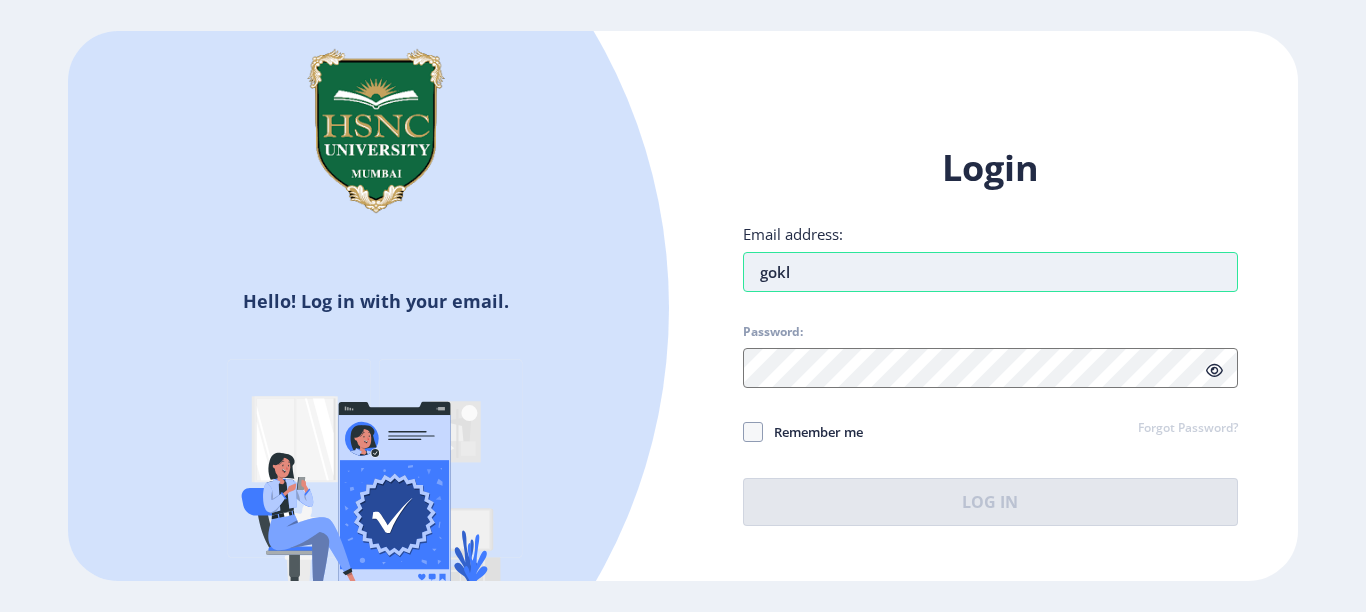 type on "[EMAIL_ADDRESS][DOMAIN_NAME]" 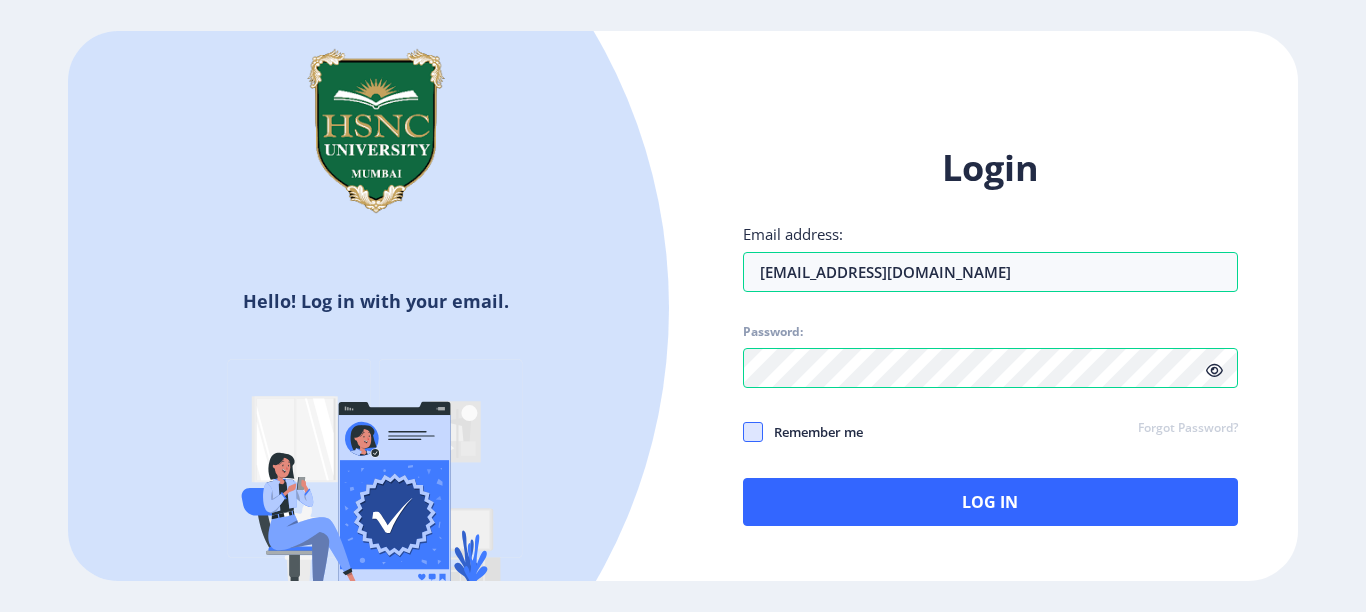 click 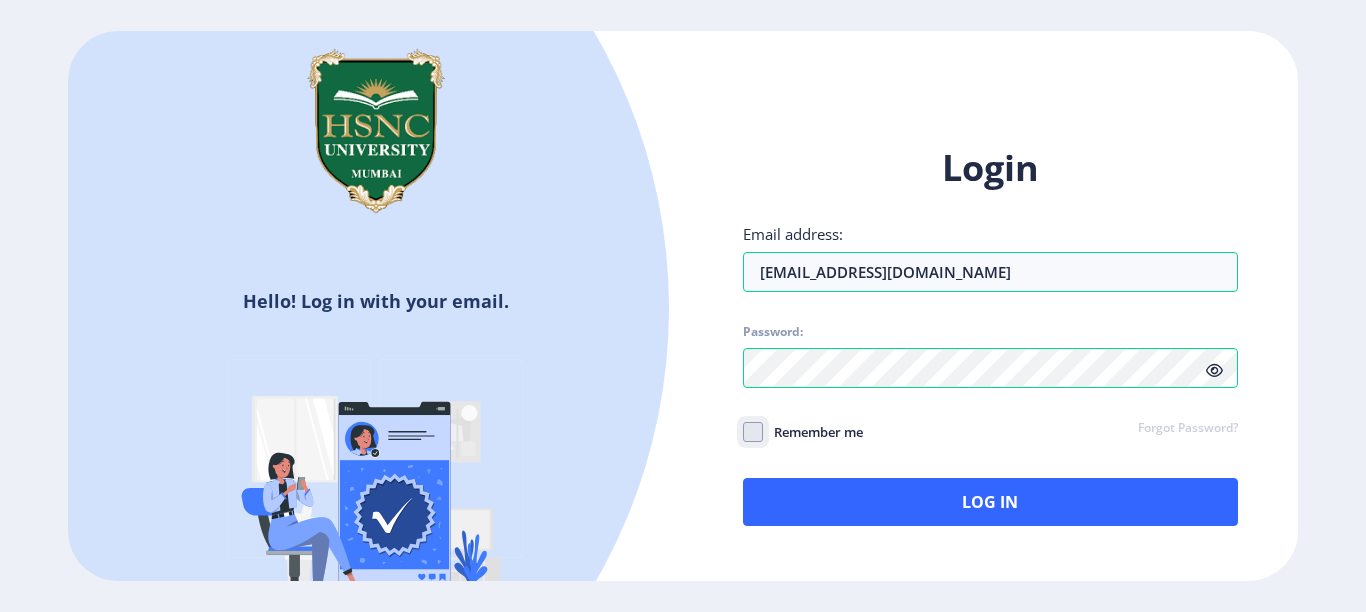 click on "Remember me" 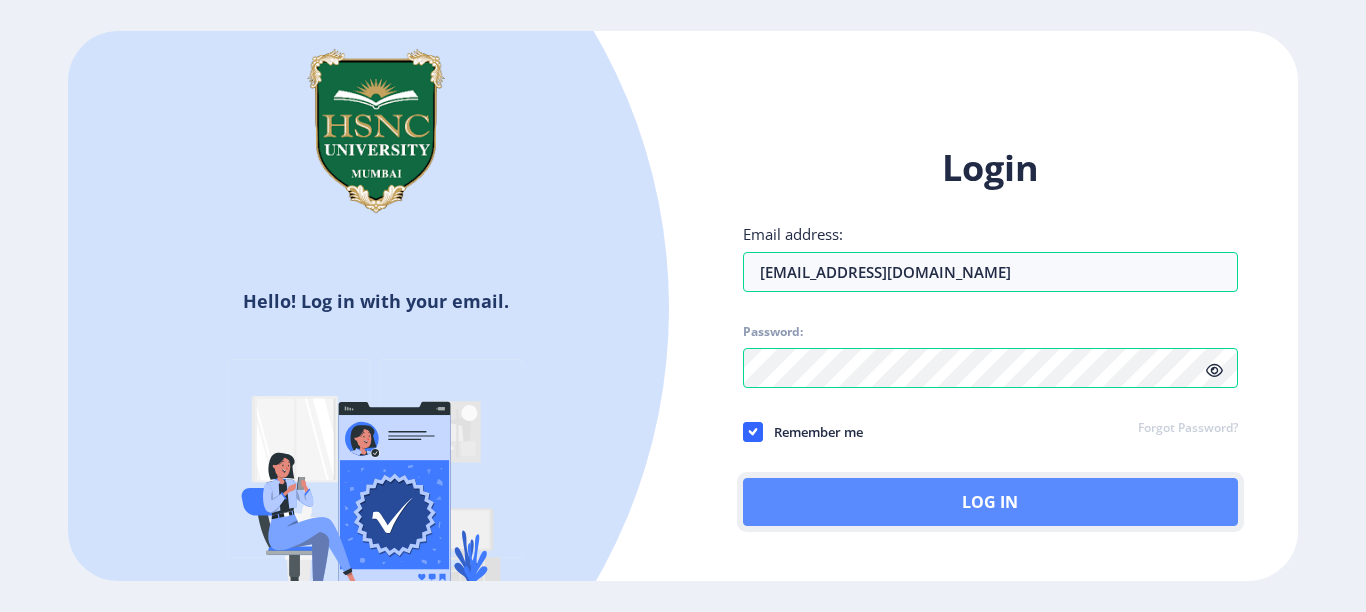 click on "Log In" 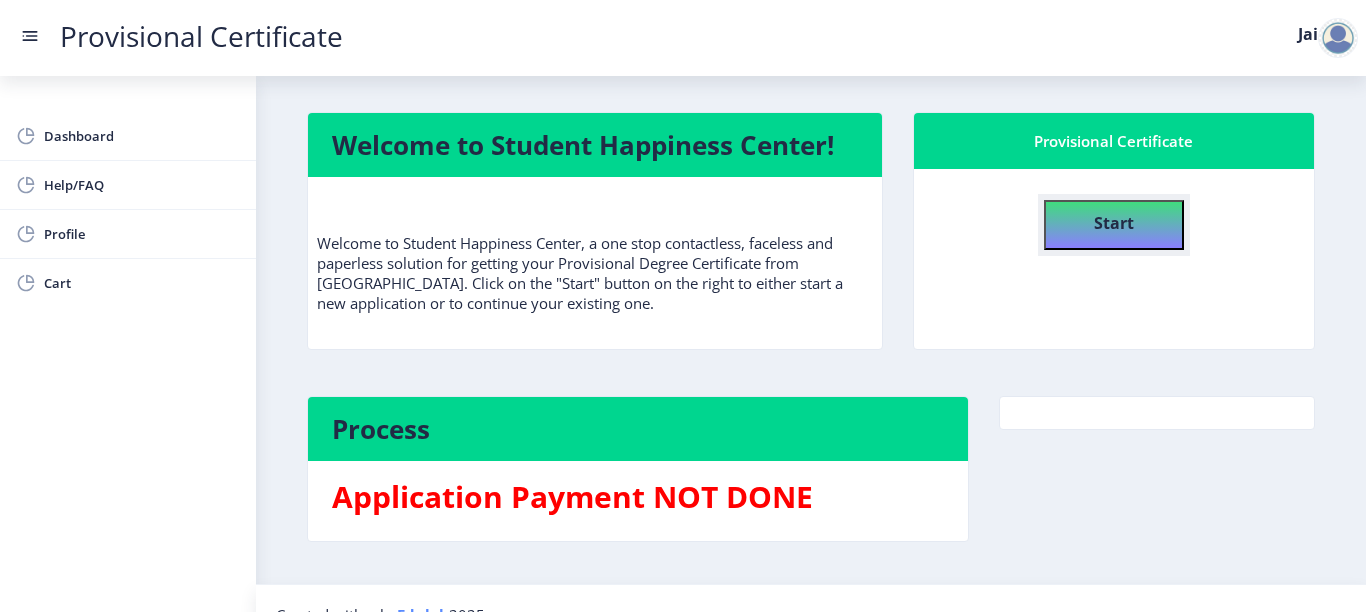 click on "Start" 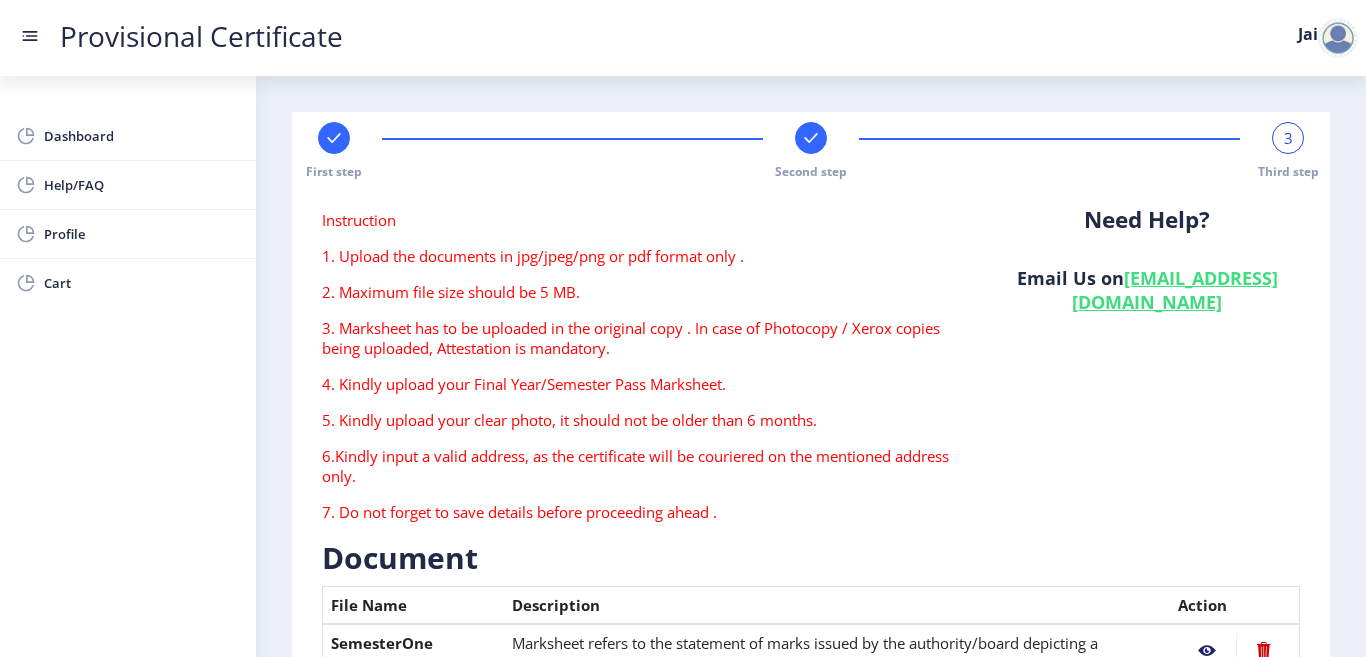 click on "Need Help? Email Us on   hsncpdc@studentscenter.in" 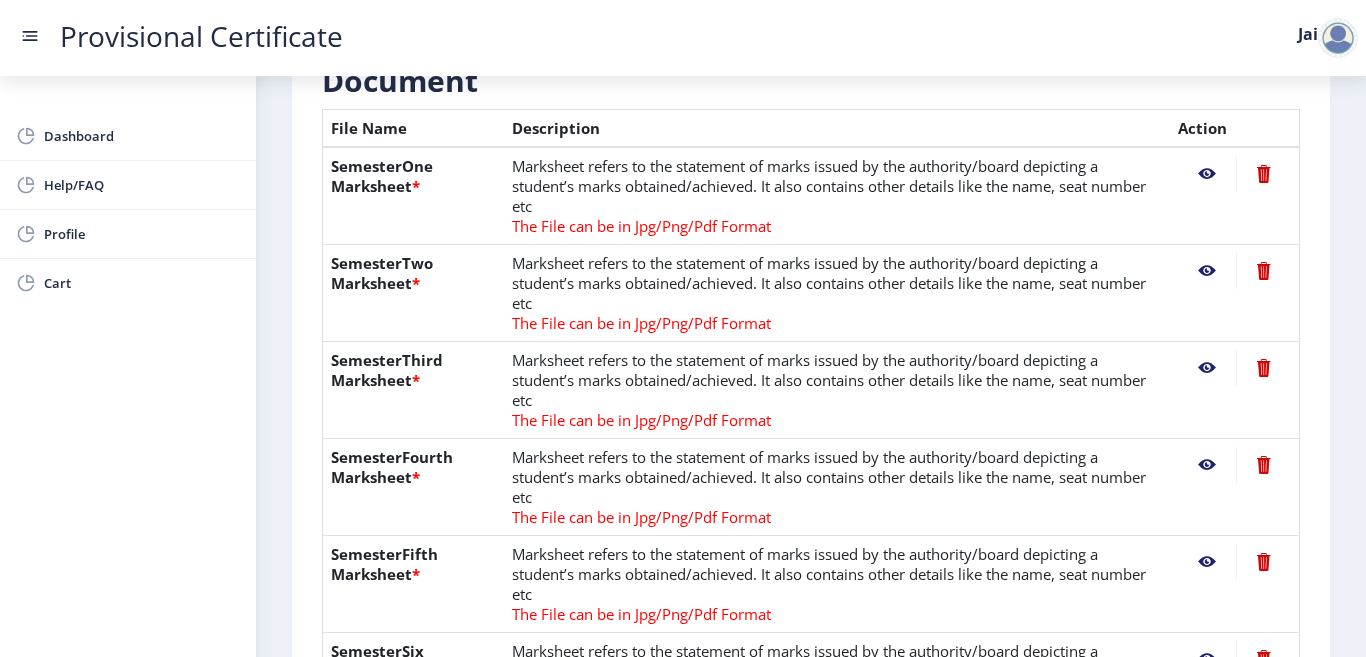 scroll, scrollTop: 520, scrollLeft: 0, axis: vertical 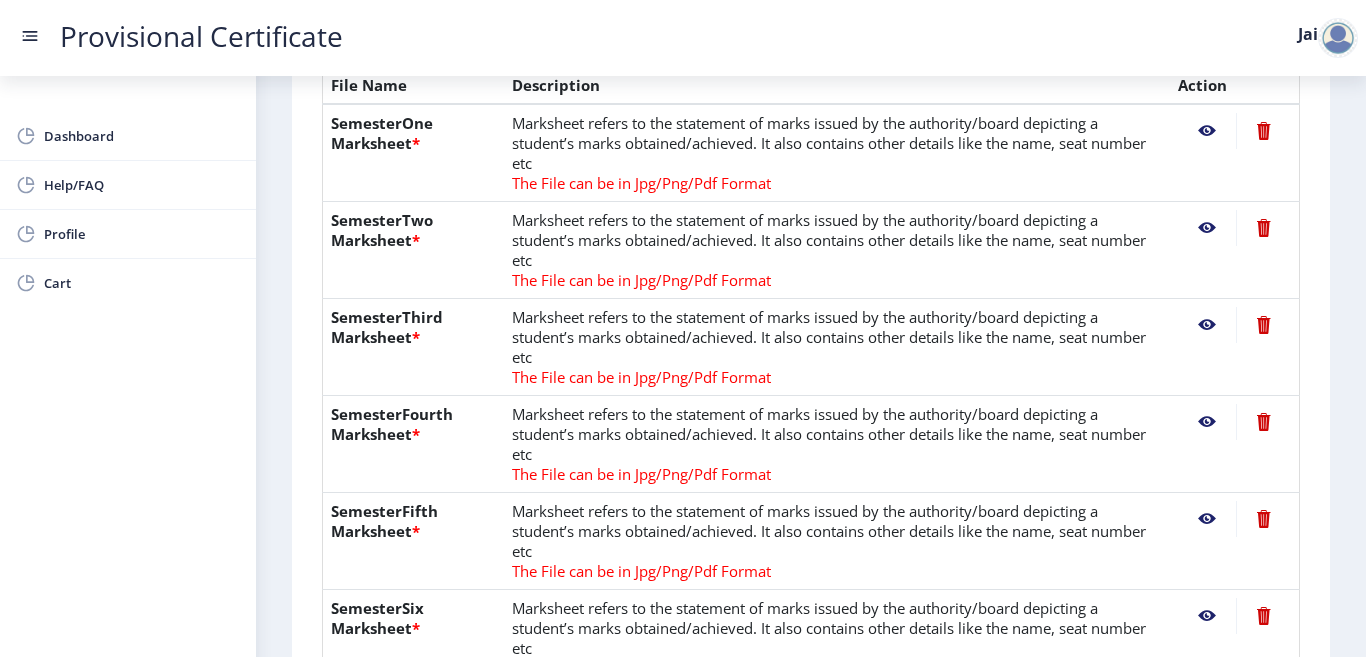 click 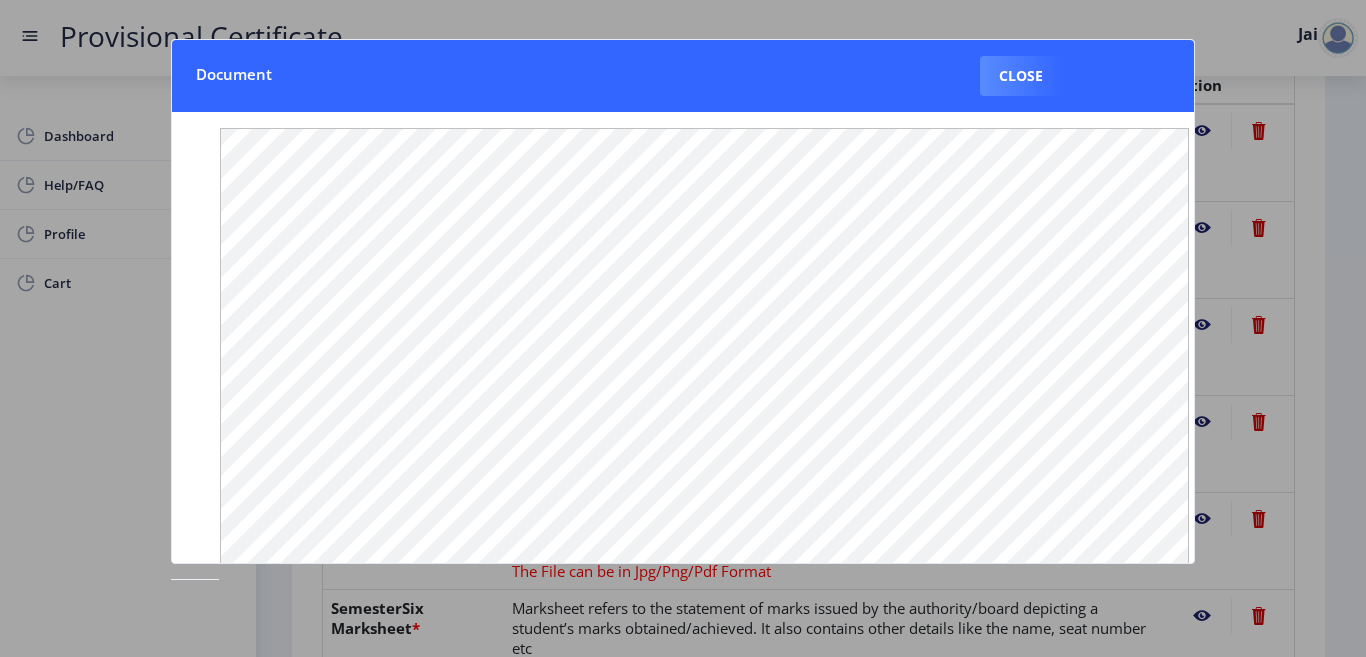 click 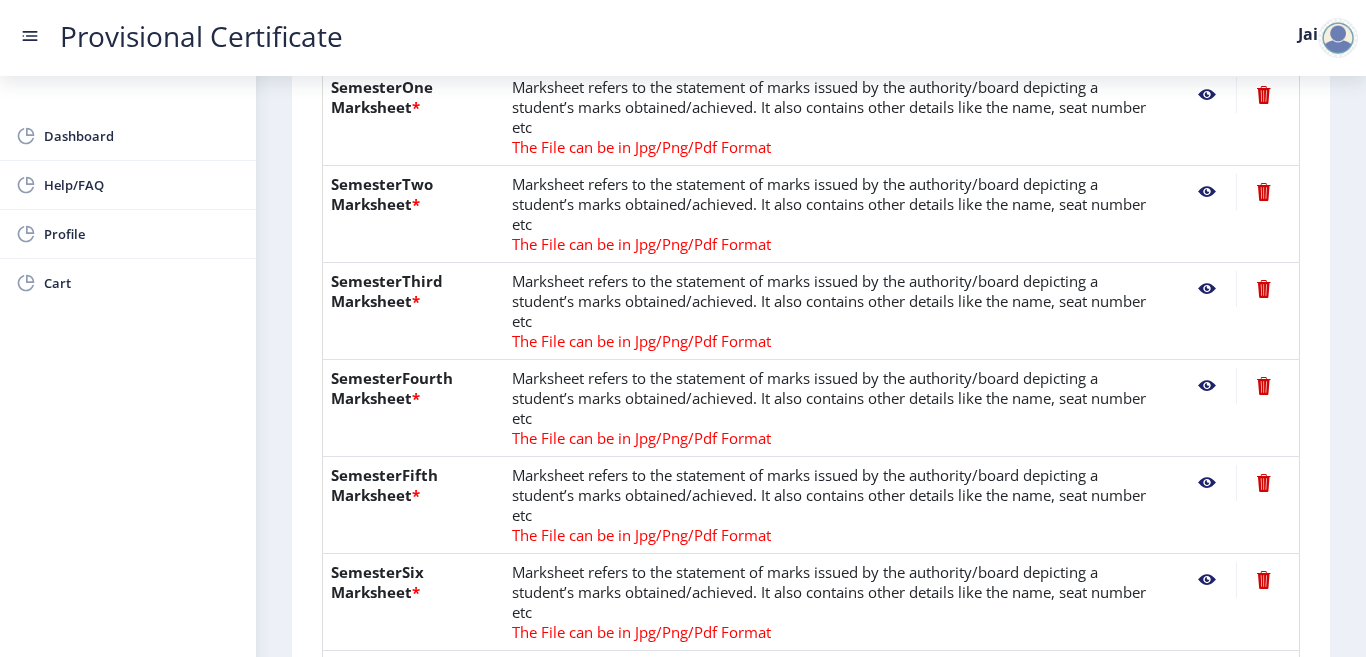 click on "Marksheet refers to the statement of marks issued by the authority/board depicting a student’s marks obtained/achieved. It also contains other details like the name, seat number etc The File can be in Jpg/Png/Pdf Format" 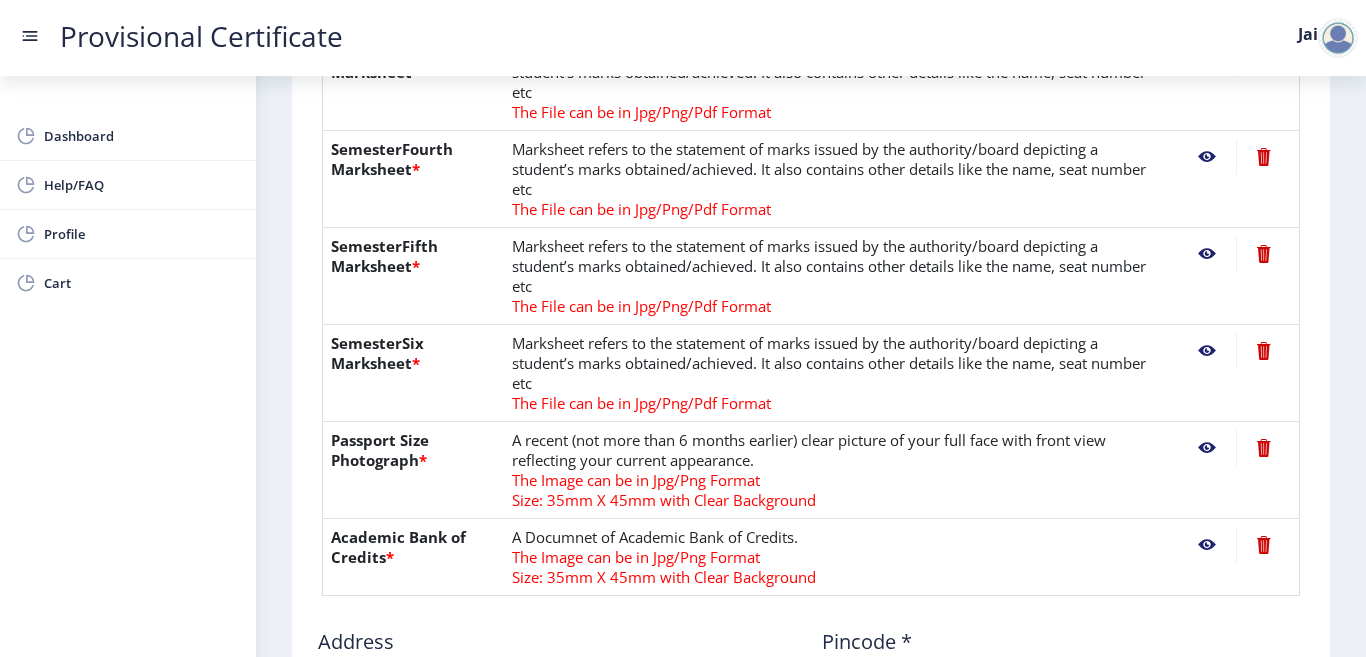 scroll, scrollTop: 800, scrollLeft: 0, axis: vertical 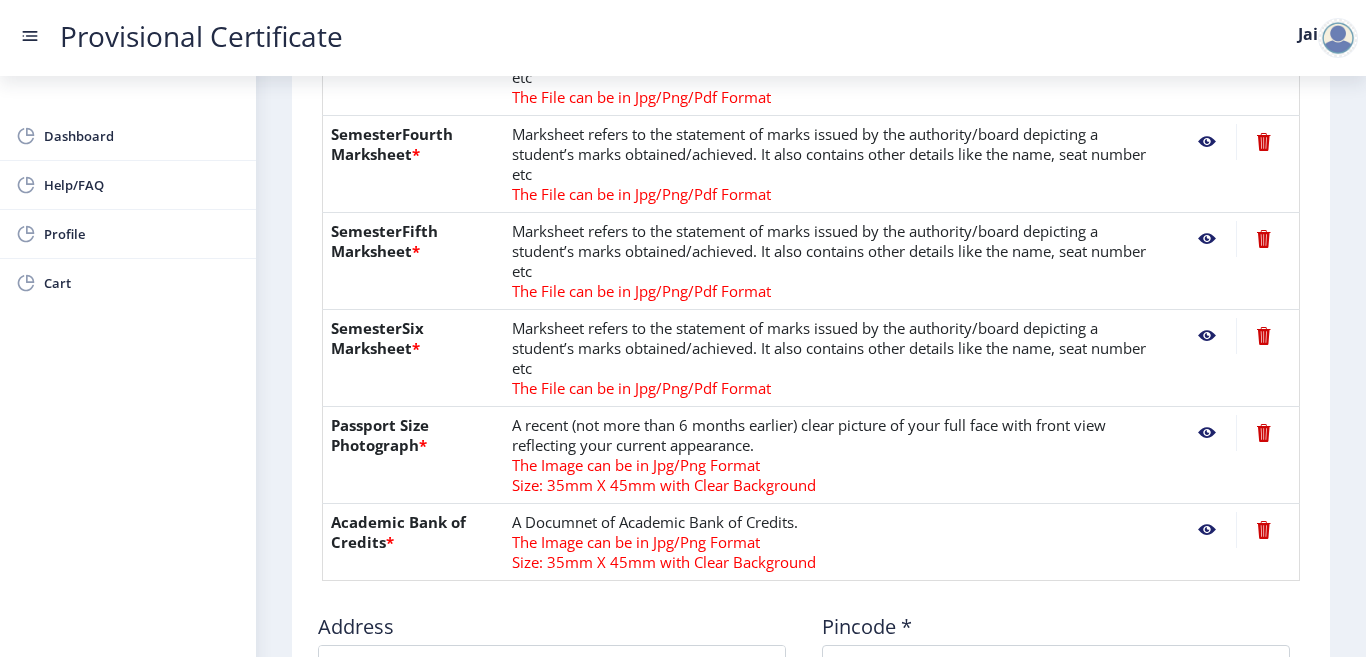 click 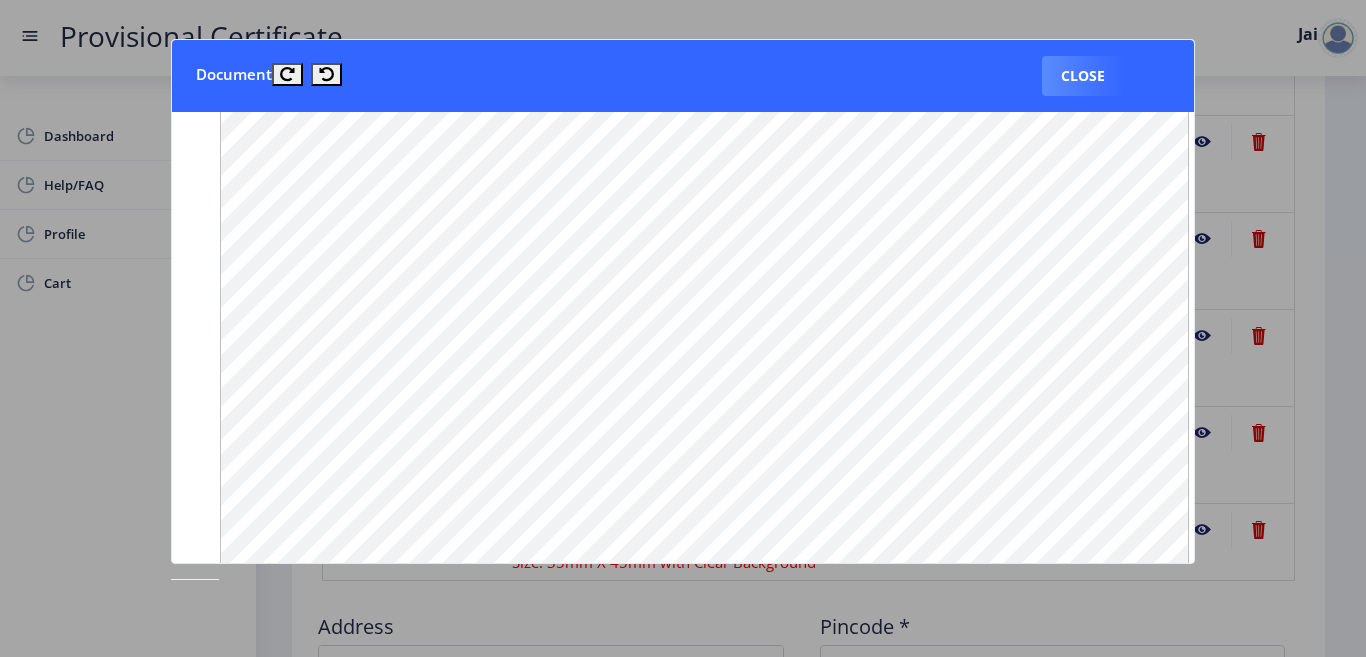 scroll, scrollTop: 885, scrollLeft: 0, axis: vertical 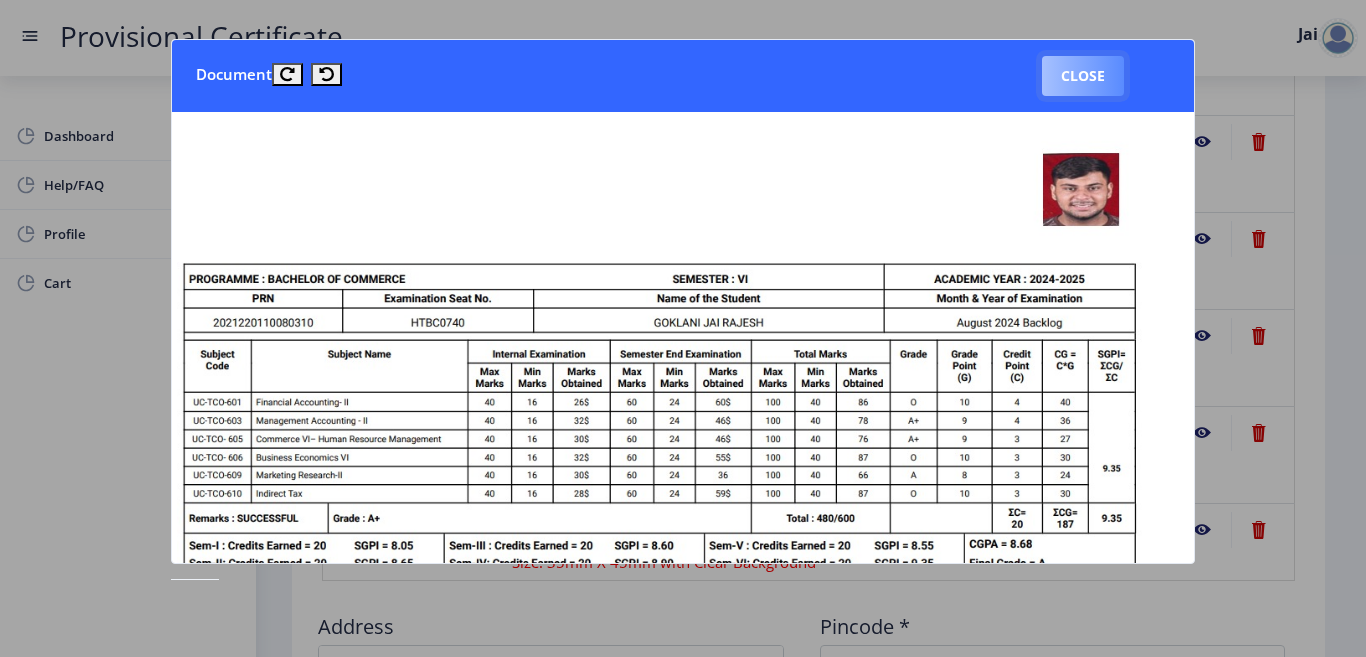 click on "Close" at bounding box center (1083, 76) 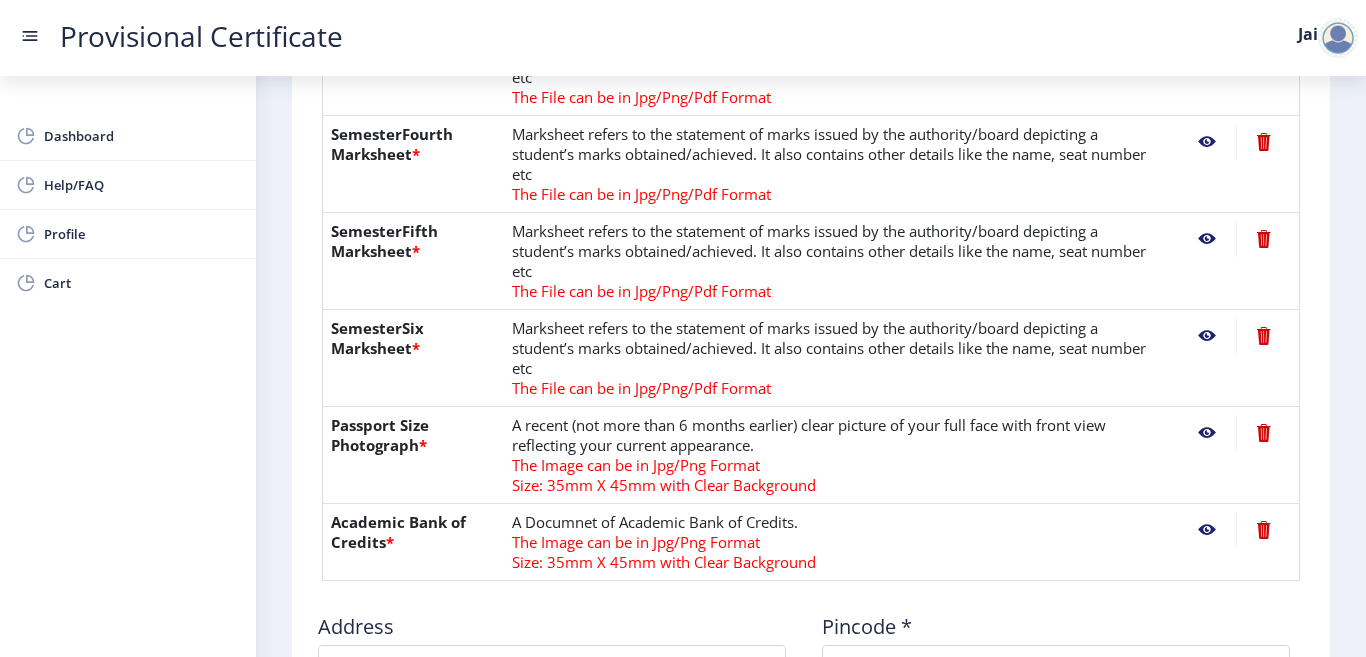 click on "A recent (not more than 6 months earlier) clear picture of your full face with front view reflecting your current appearance. The Image can be in Jpg/Png Format  Size: 35mm X 45mm with Clear Background" 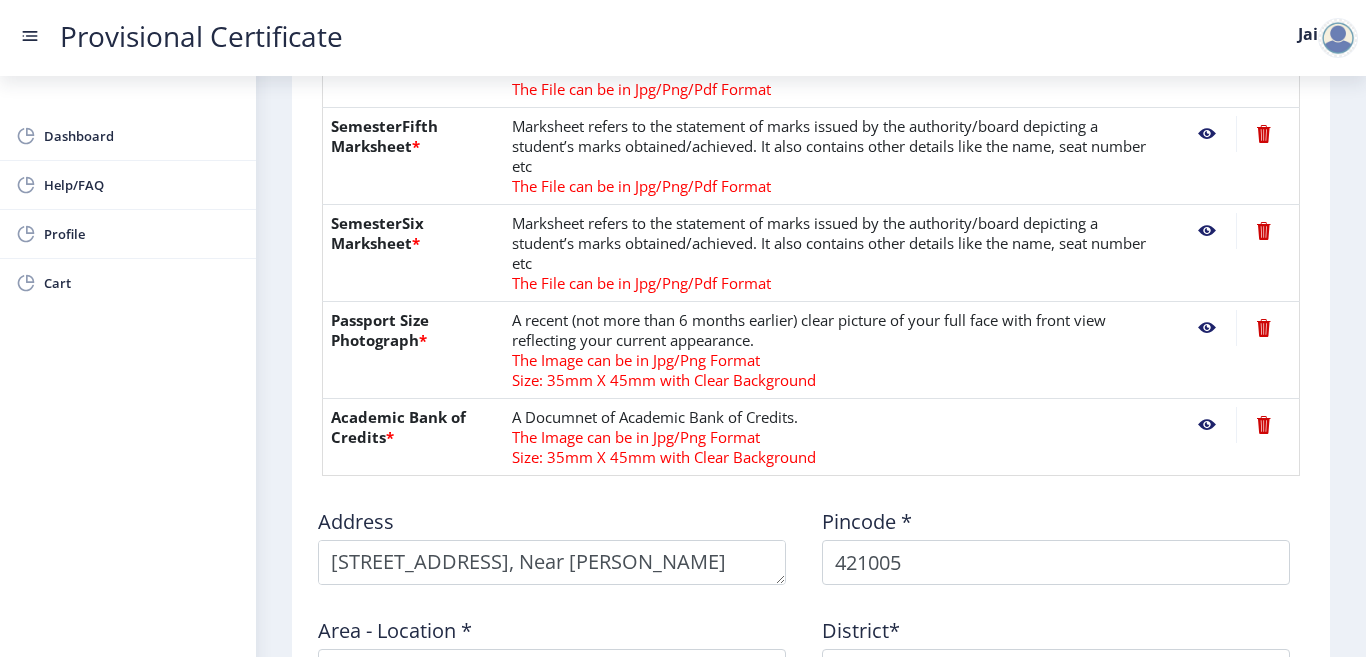 scroll, scrollTop: 920, scrollLeft: 0, axis: vertical 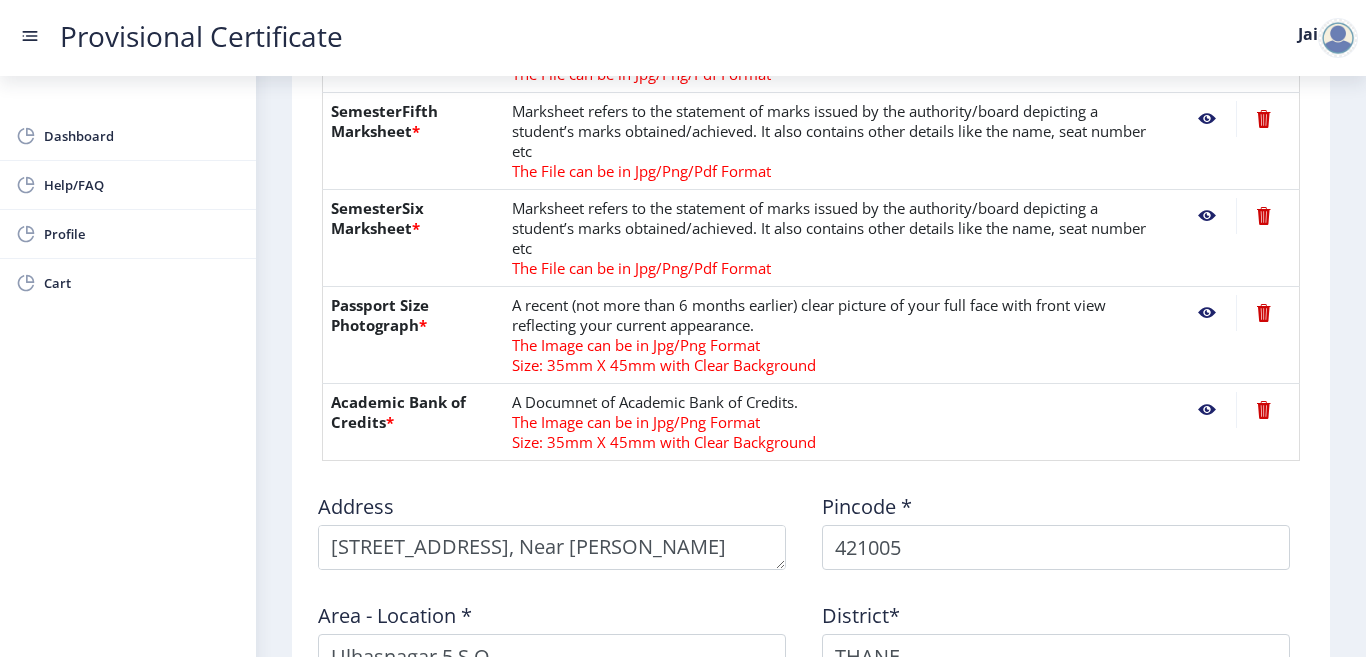 click on "Instruction 1. Upload the documents in jpg/jpeg/png or pdf format only . 2. Maximum file size should be 5 MB. 3. Marksheet has to be uploaded in the original copy . In case of Photocopy / Xerox copies being uploaded, Attestation is mandatory. 4. Kindly upload your Final Year/Semester Pass Marksheet. 5. Kindly upload your clear photo, it should not be older than 6 months.  6.Kindly input a valid address, as the certificate will be couriered on the mentioned address only.  7. Do not forget to save details before proceeding ahead . Need Help? Email Us on   hsncpdc@studentscenter.in Document  File Name Description Action SemesterOne Marksheet  * Marksheet refers to the statement of marks issued by the authority/board depicting a student’s marks obtained/achieved. It also contains other details like the name, seat number etc The File can be in Jpg/Png/Pdf Format  SemesterTwo Marksheet  * The File can be in Jpg/Png/Pdf Format  SemesterThird Marksheet  * The File can be in Jpg/Png/Pdf Format  * * * * * Address" 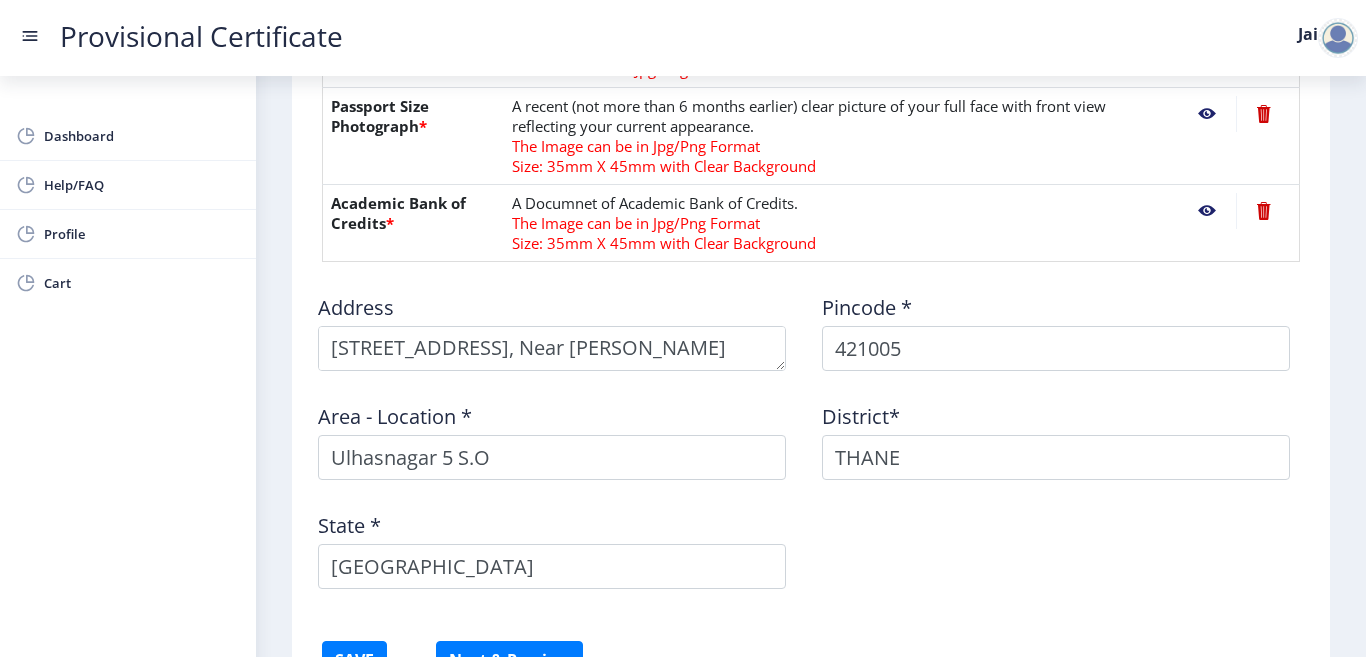 scroll, scrollTop: 1120, scrollLeft: 0, axis: vertical 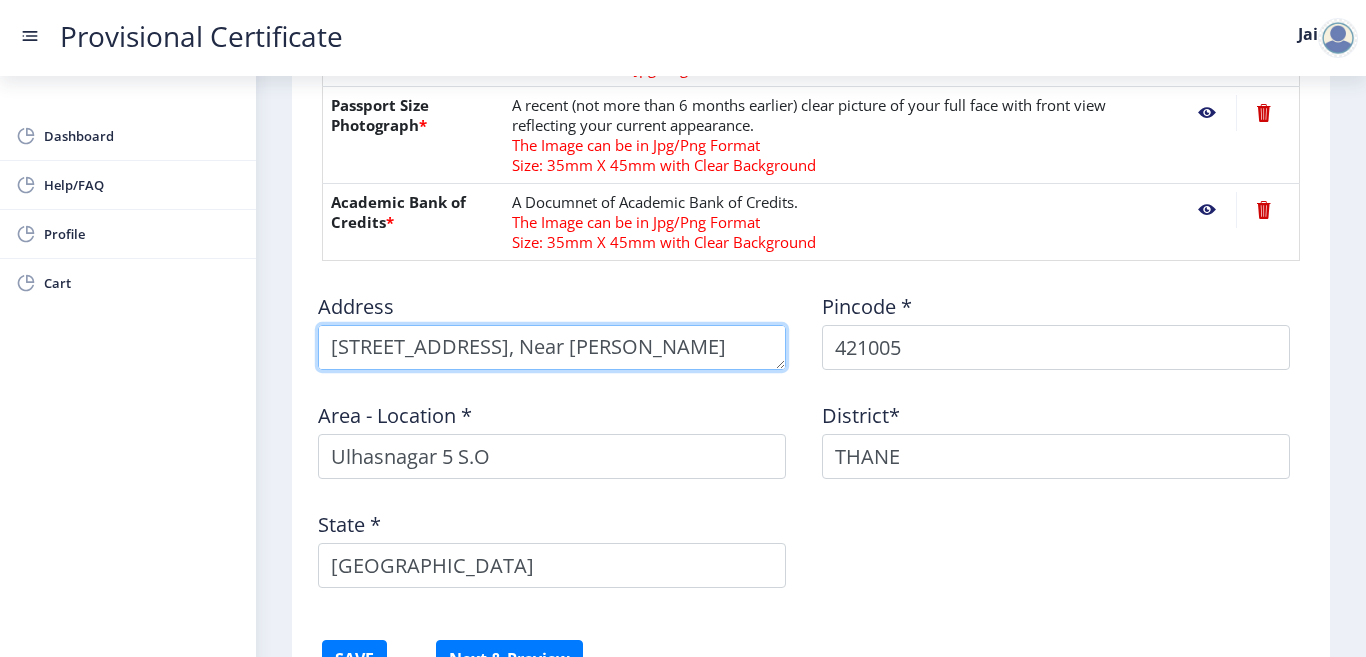 click at bounding box center [552, 347] 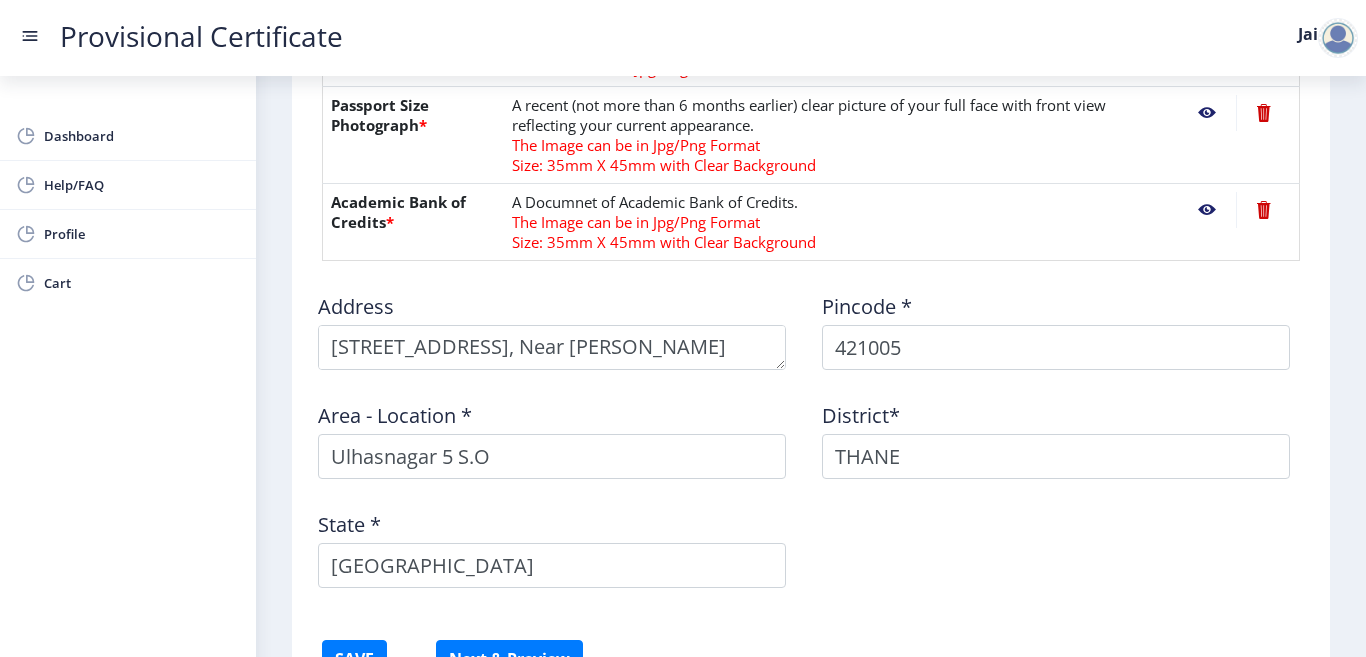 click on "Area - Location * Ulhasnagar 5 S.O" 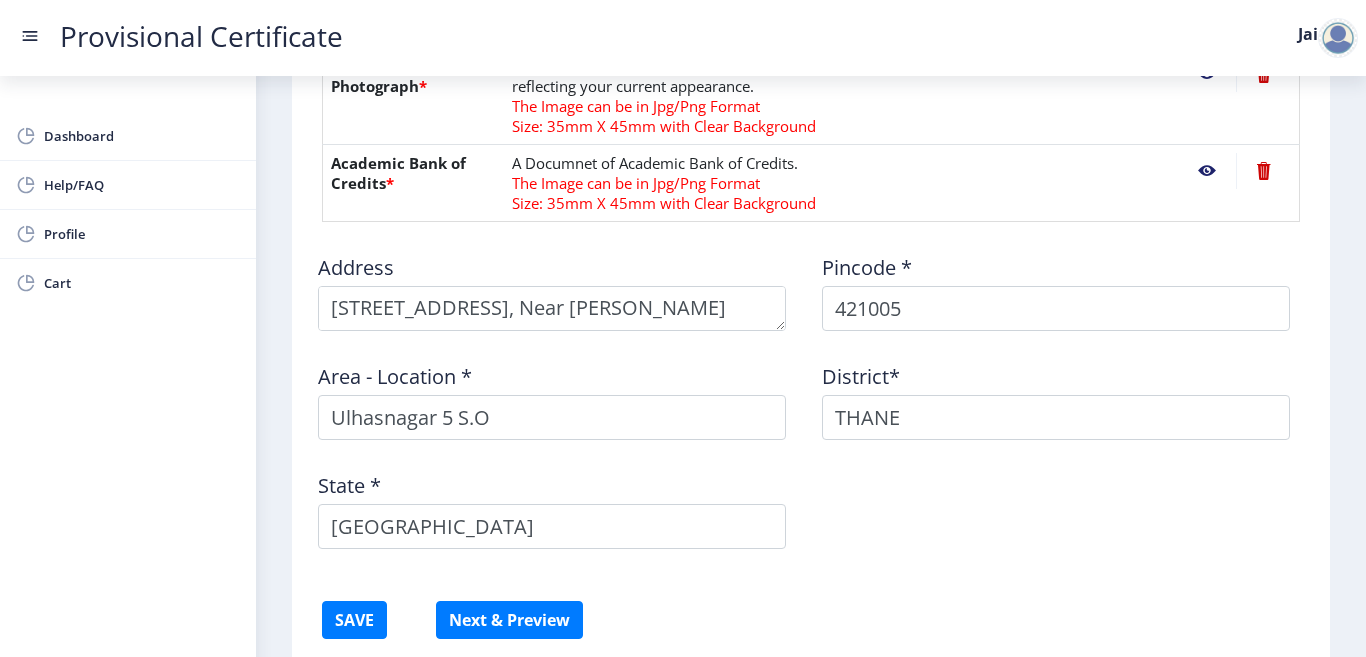 click on "Area - Location * Ulhasnagar 5 S.O" 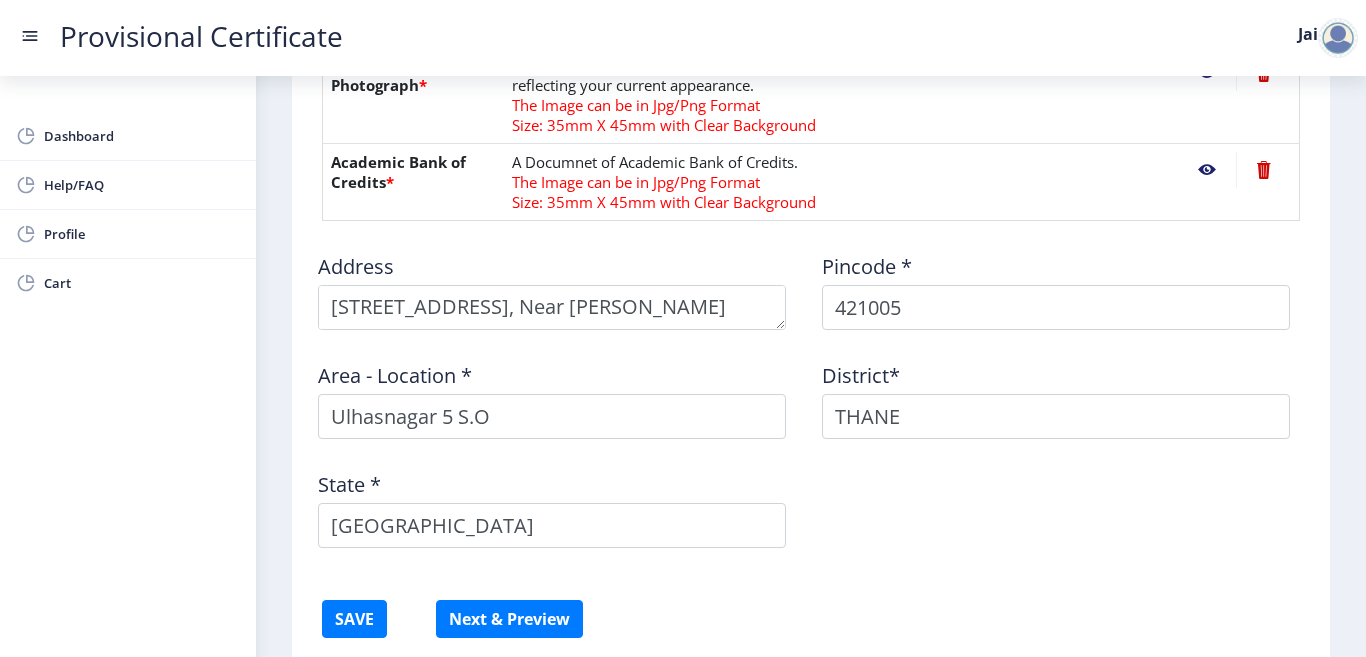 scroll, scrollTop: 1302, scrollLeft: 0, axis: vertical 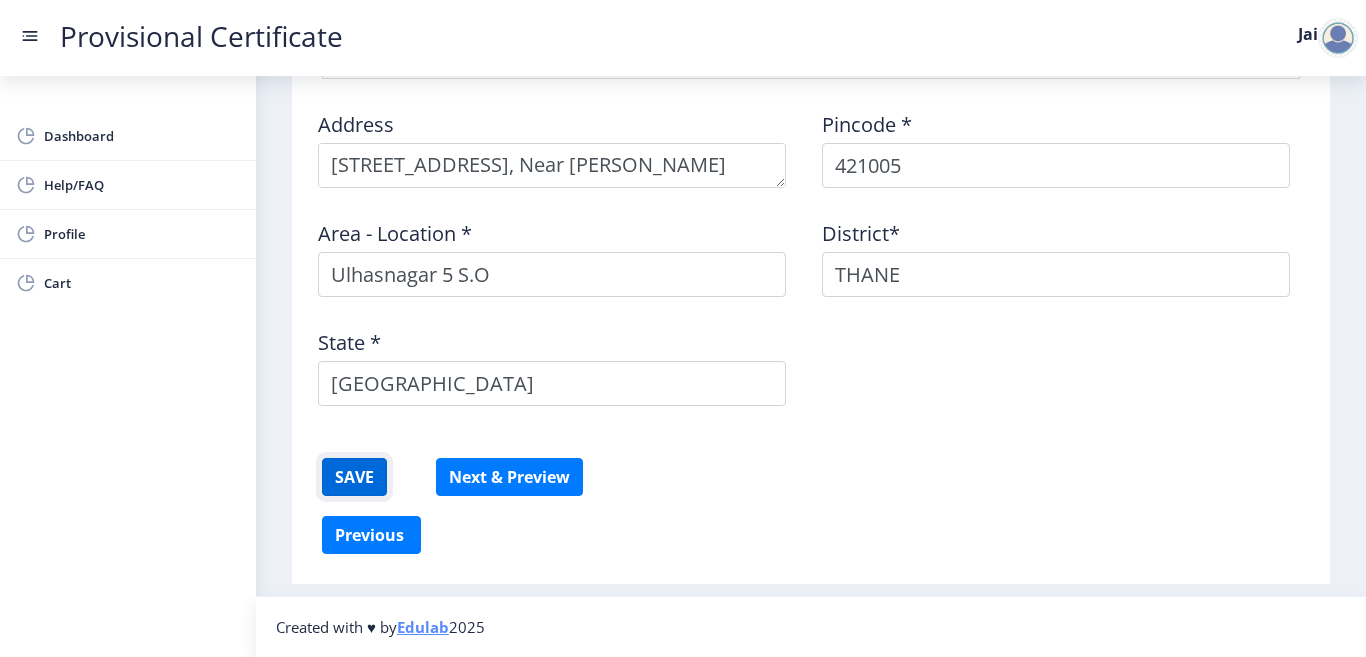 click on "SAVE" 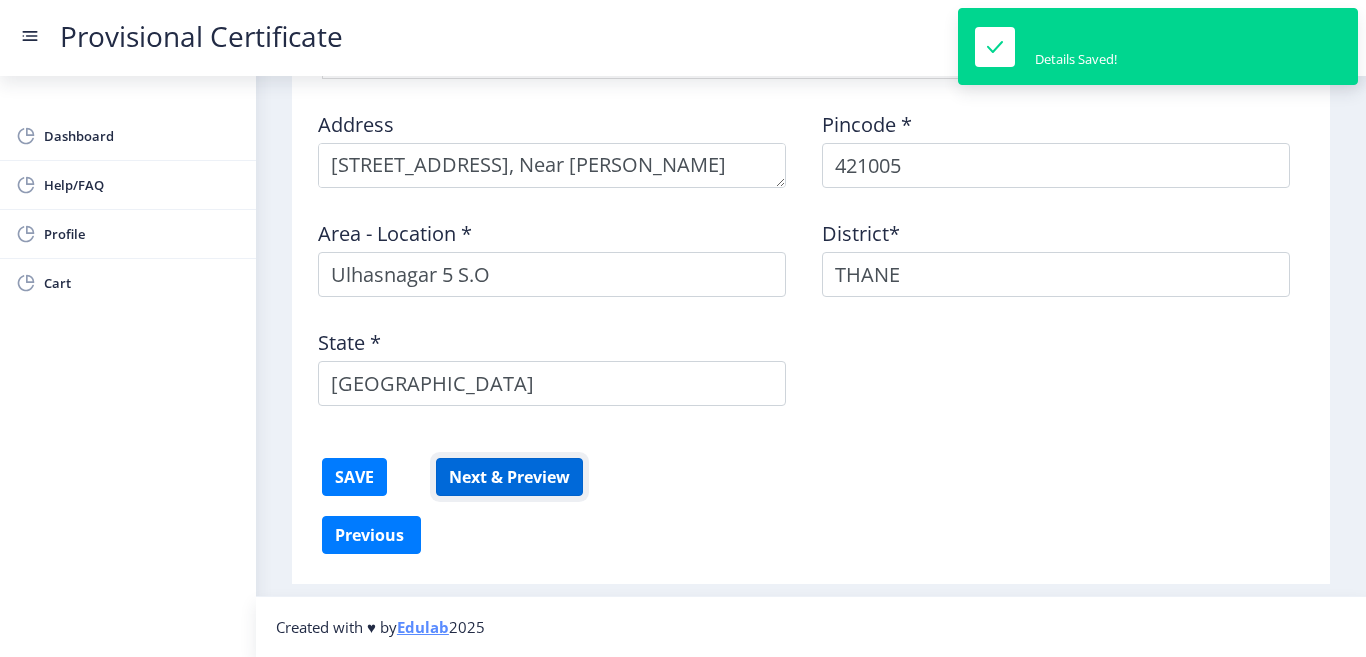 click on "Next & Preview" 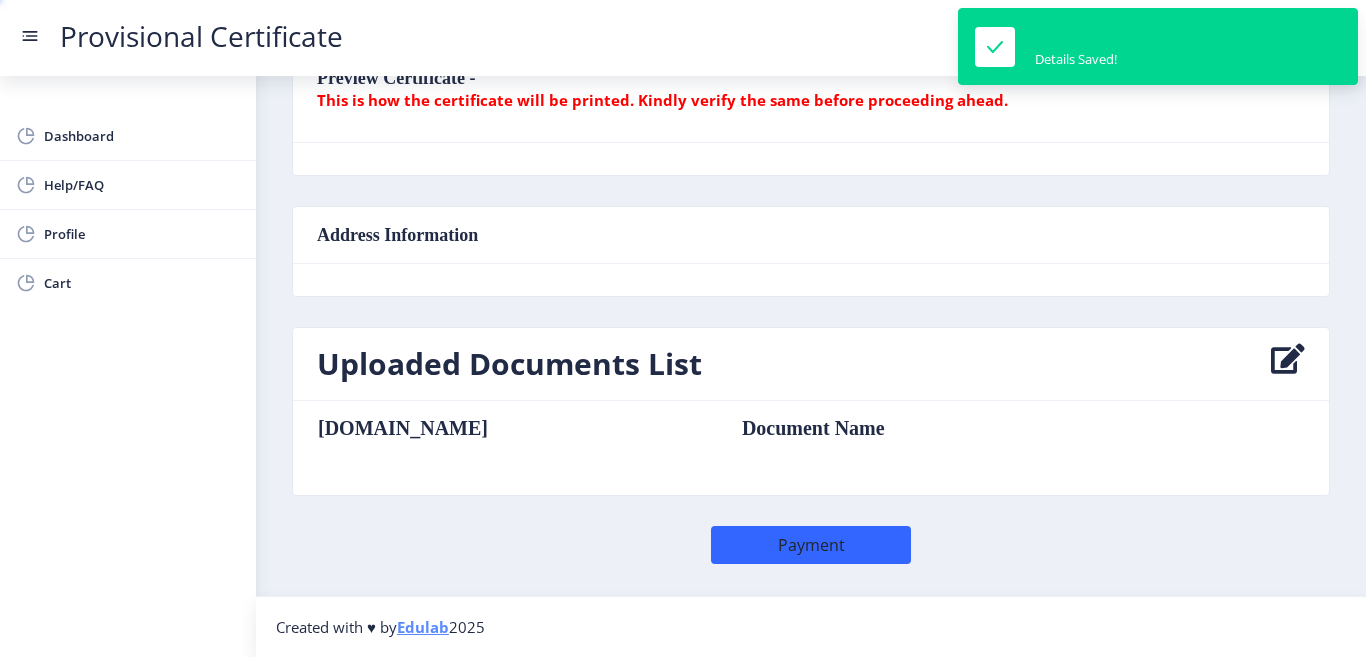 scroll, scrollTop: 0, scrollLeft: 0, axis: both 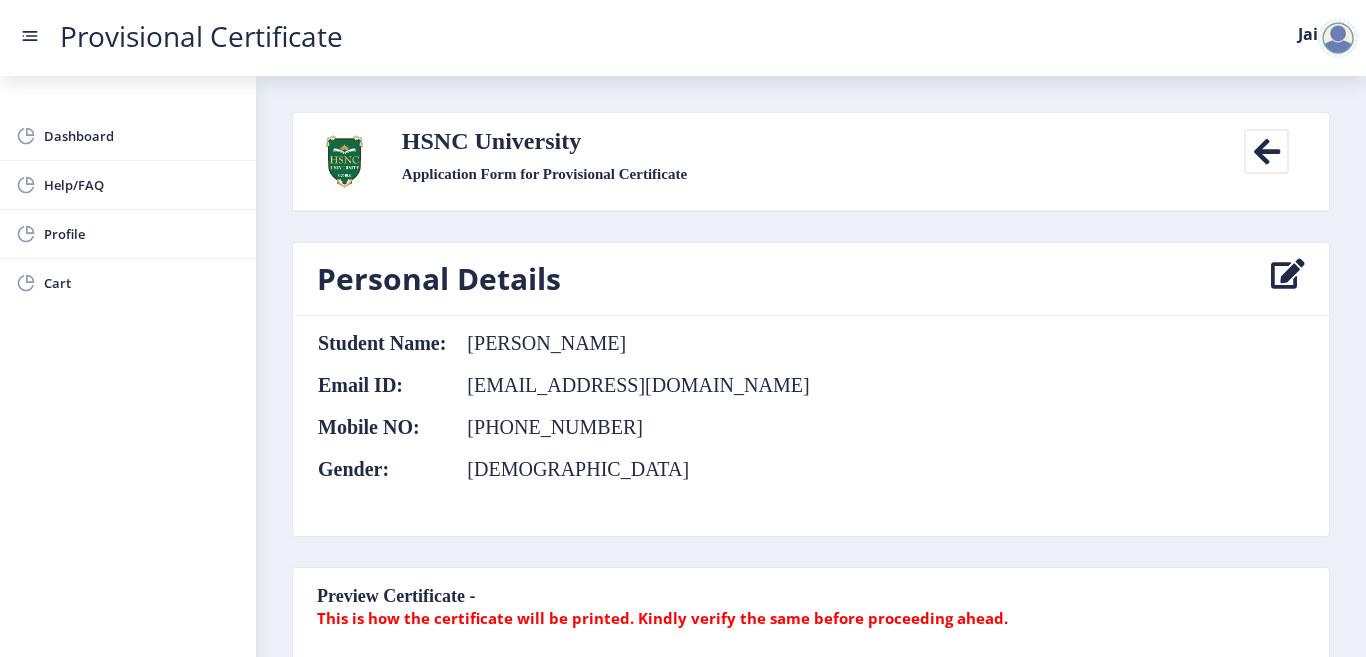 click on "[DEMOGRAPHIC_DATA]" 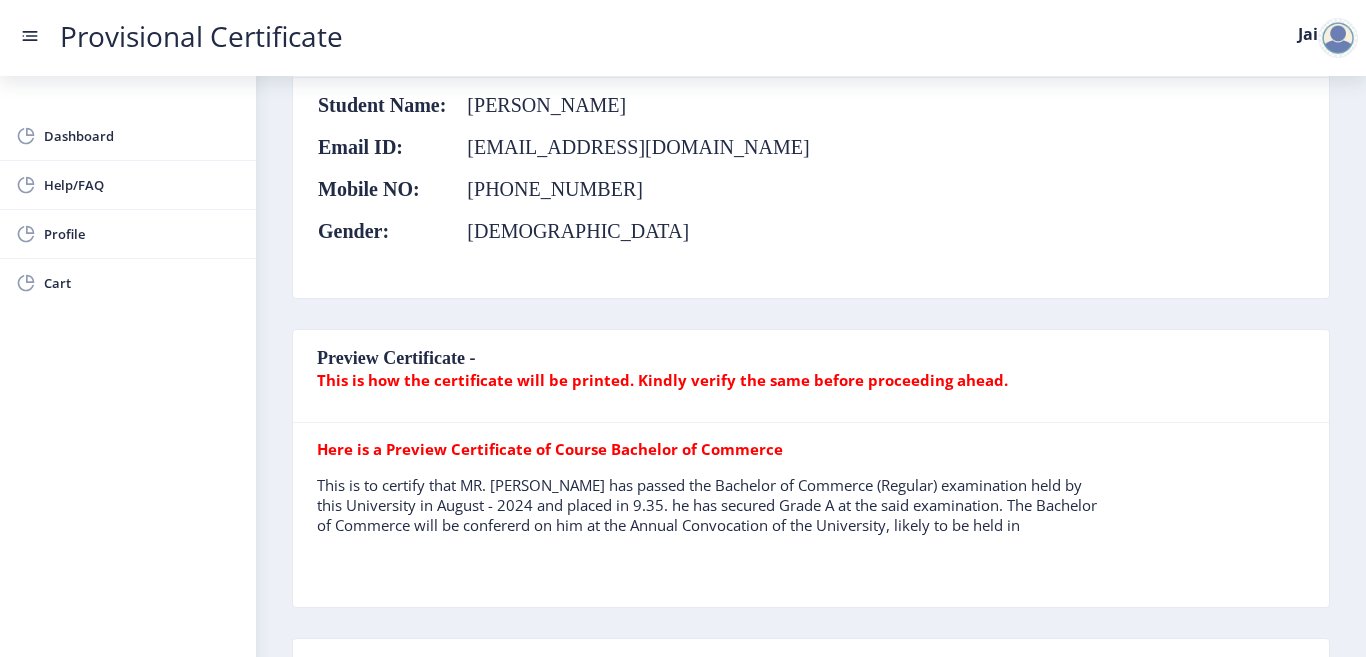 scroll, scrollTop: 240, scrollLeft: 0, axis: vertical 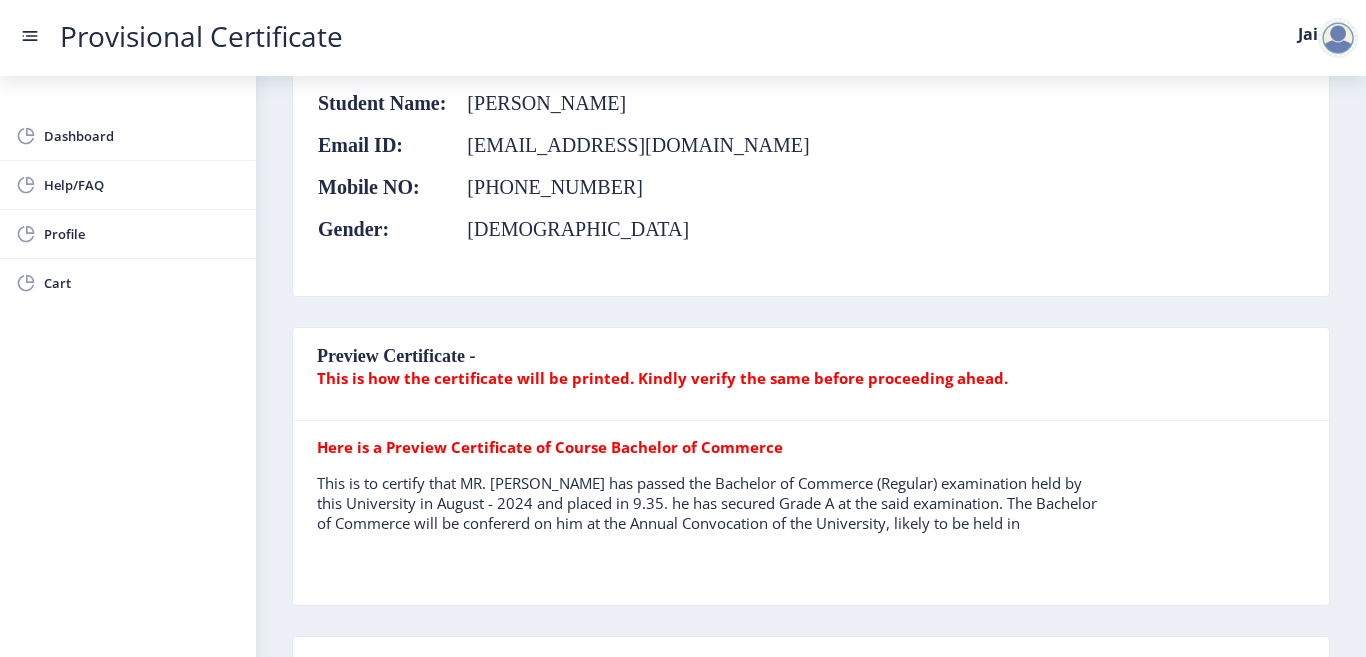 drag, startPoint x: 704, startPoint y: 520, endPoint x: 572, endPoint y: 547, distance: 134.73306 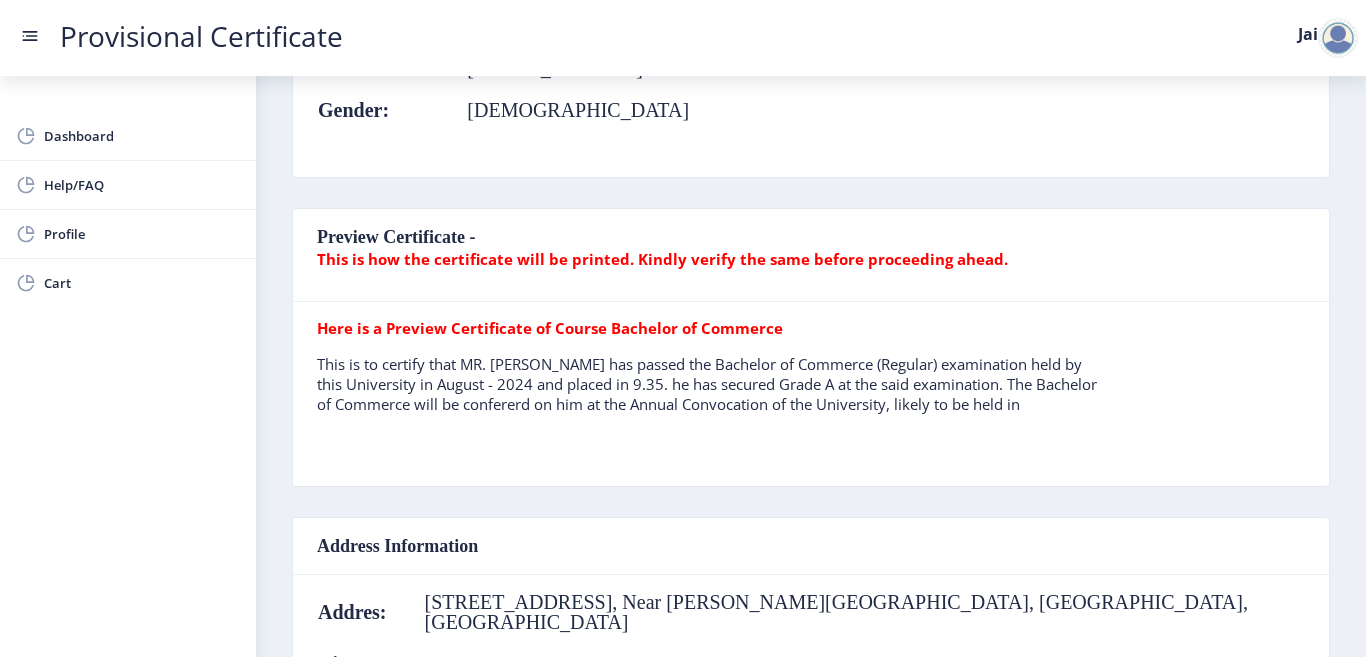 scroll, scrollTop: 243, scrollLeft: 0, axis: vertical 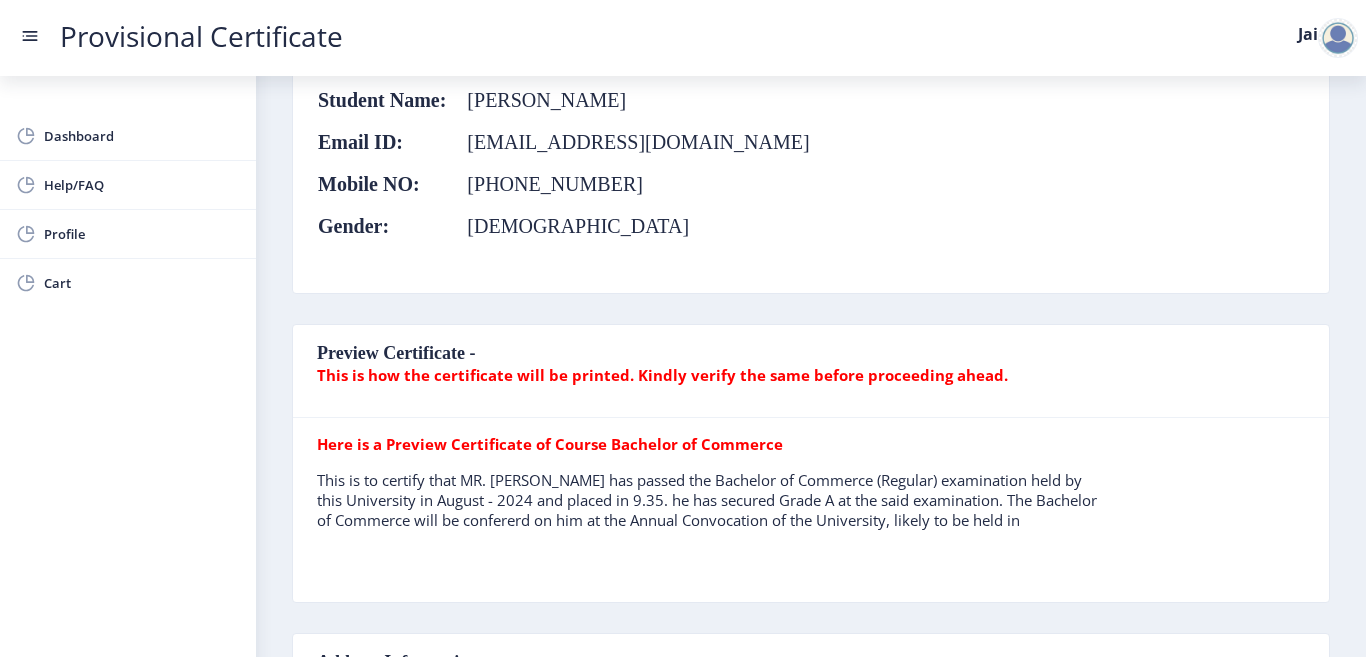 click on "Here is a Preview Certificate of Course Bachelor of Commerce  This is to certify that MR. JAI RAJESH GOKLANI has passed the Bachelor of Commerce (Regular) examination held by this University in August - 2024 and placed in 9.35. he has secured Grade A at the said examination. The Bachelor of Commerce will be confererd on him at the Annual Convocation of the University, likely to be held in" 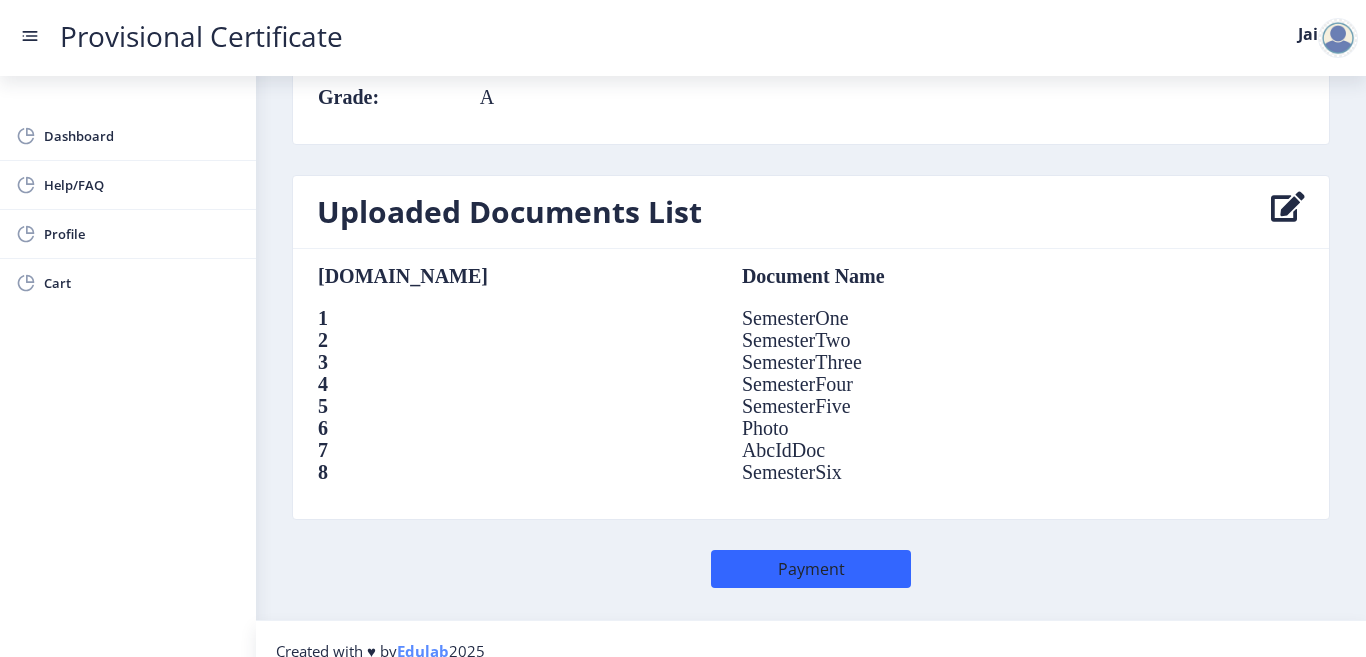 scroll, scrollTop: 1403, scrollLeft: 0, axis: vertical 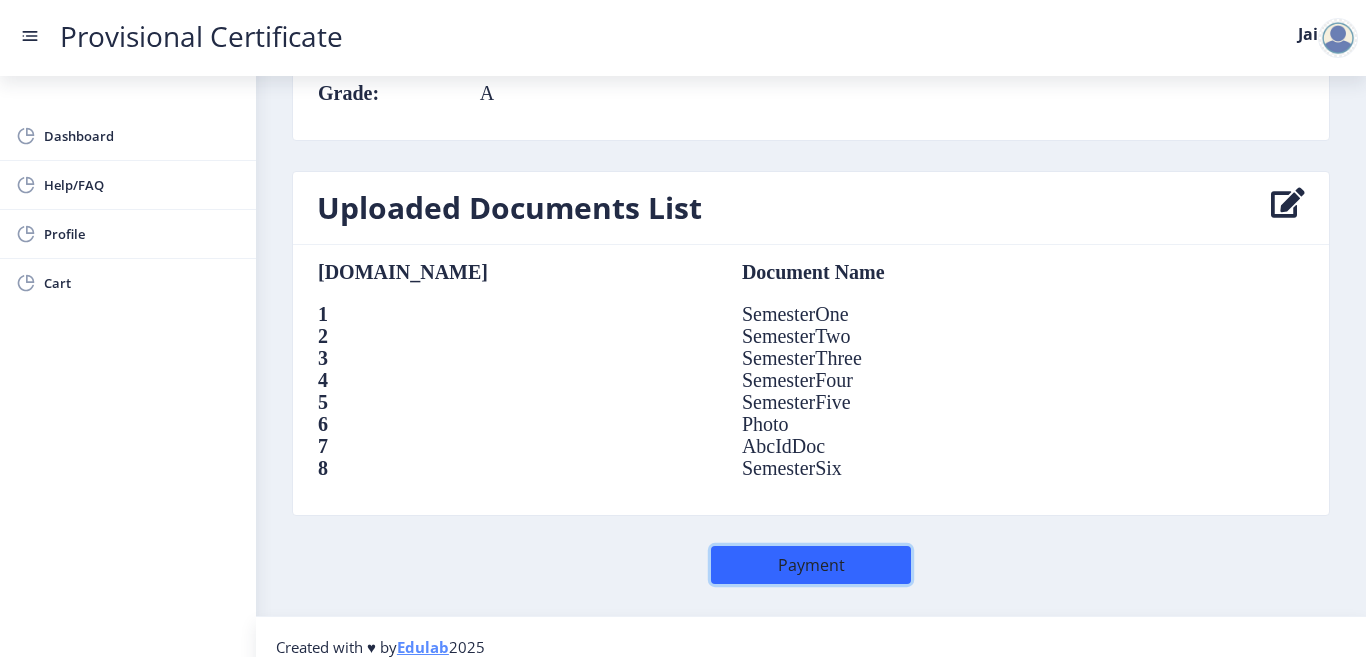 click on "Payment" 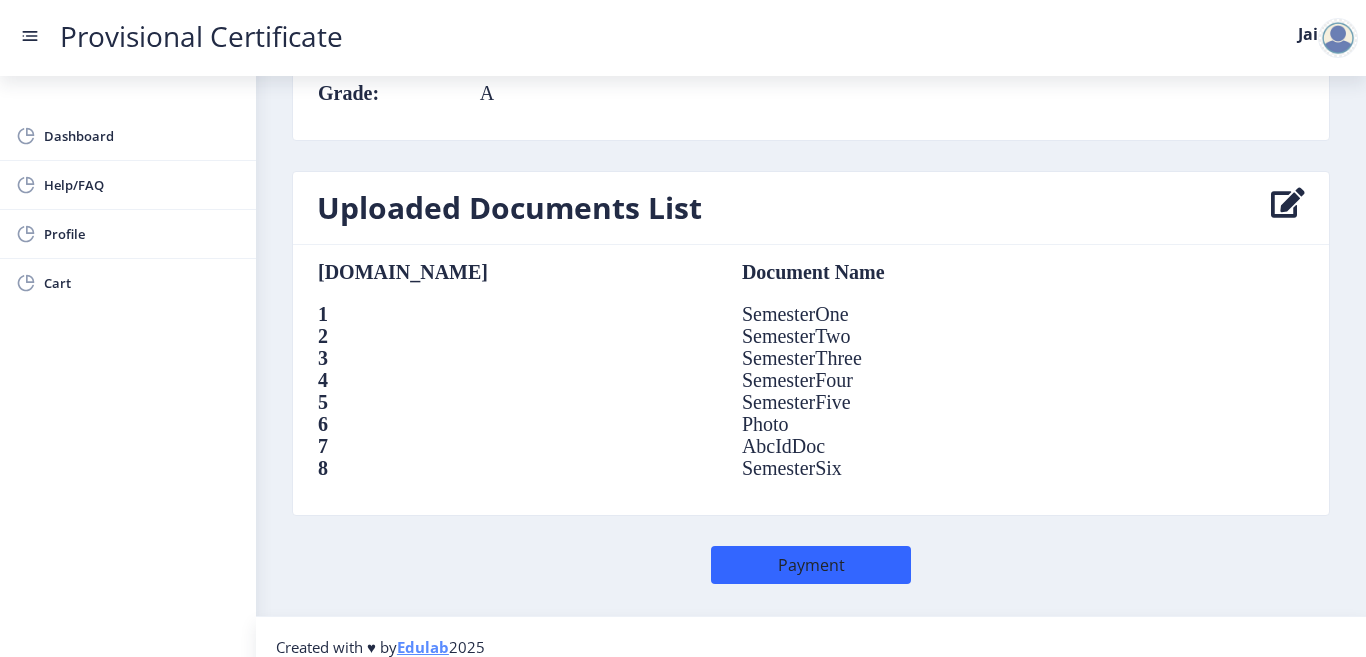 scroll, scrollTop: 0, scrollLeft: 0, axis: both 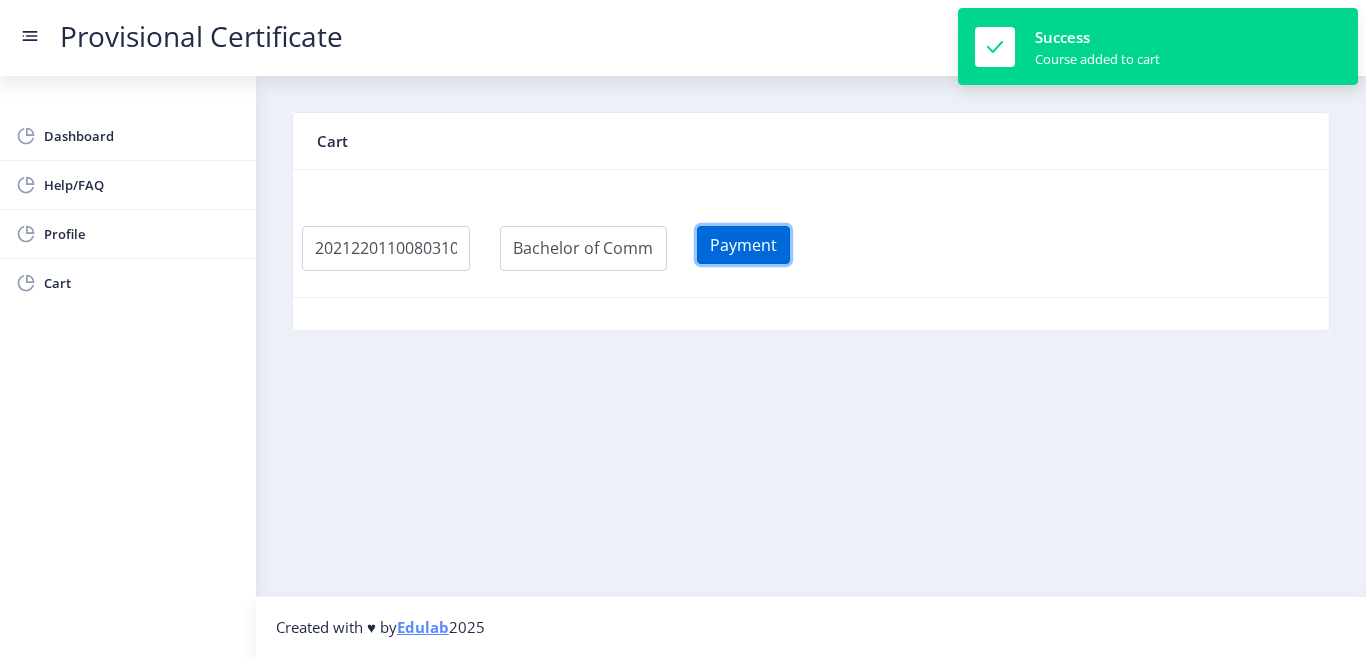 click on "Payment" 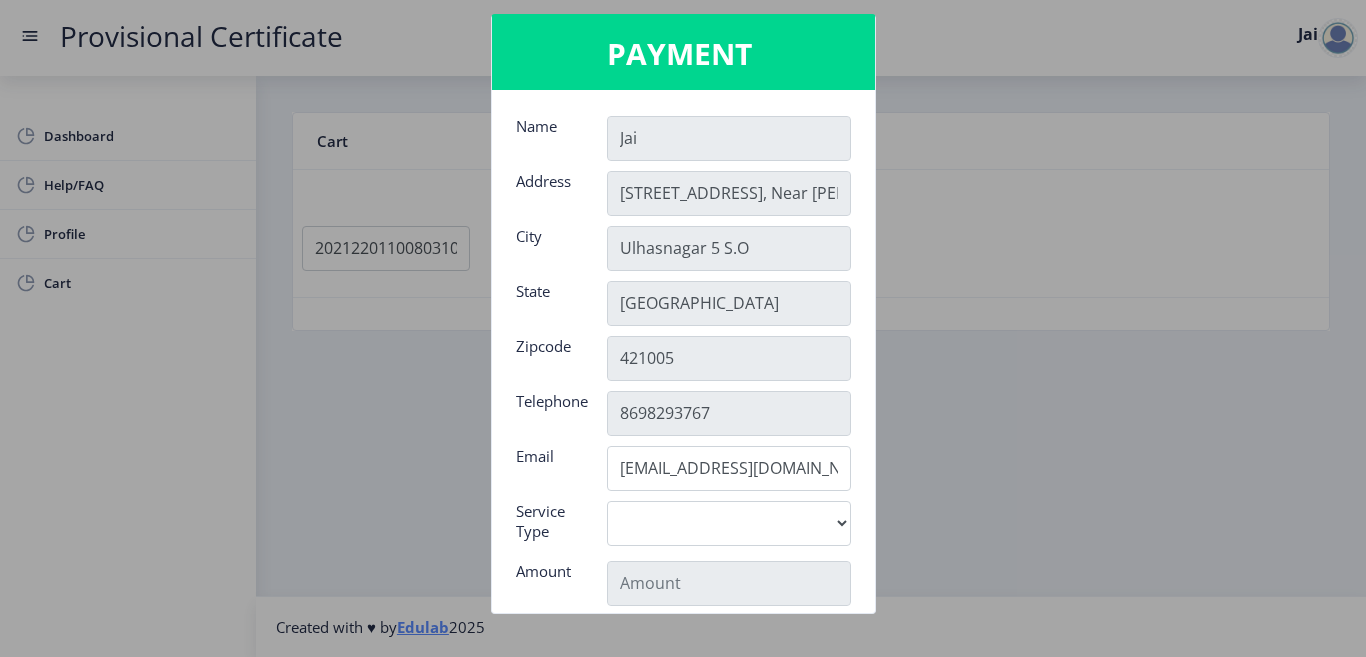 click on "Jai" 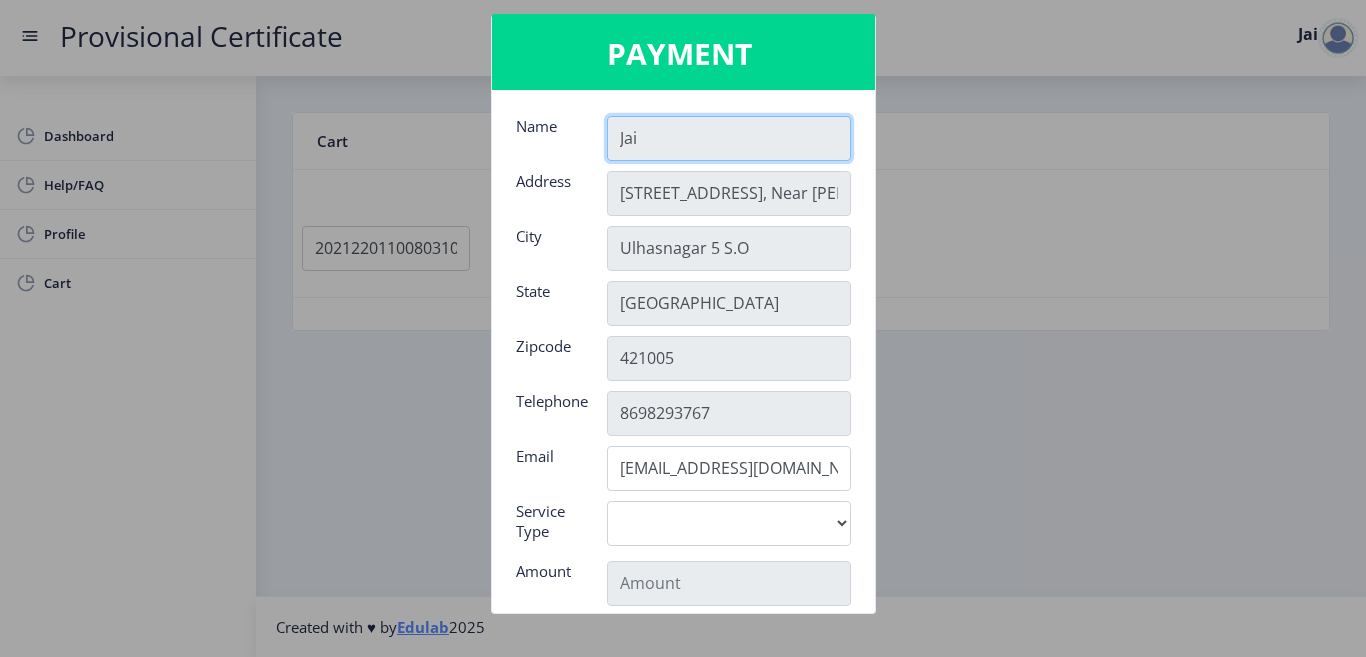 click on "Jai" 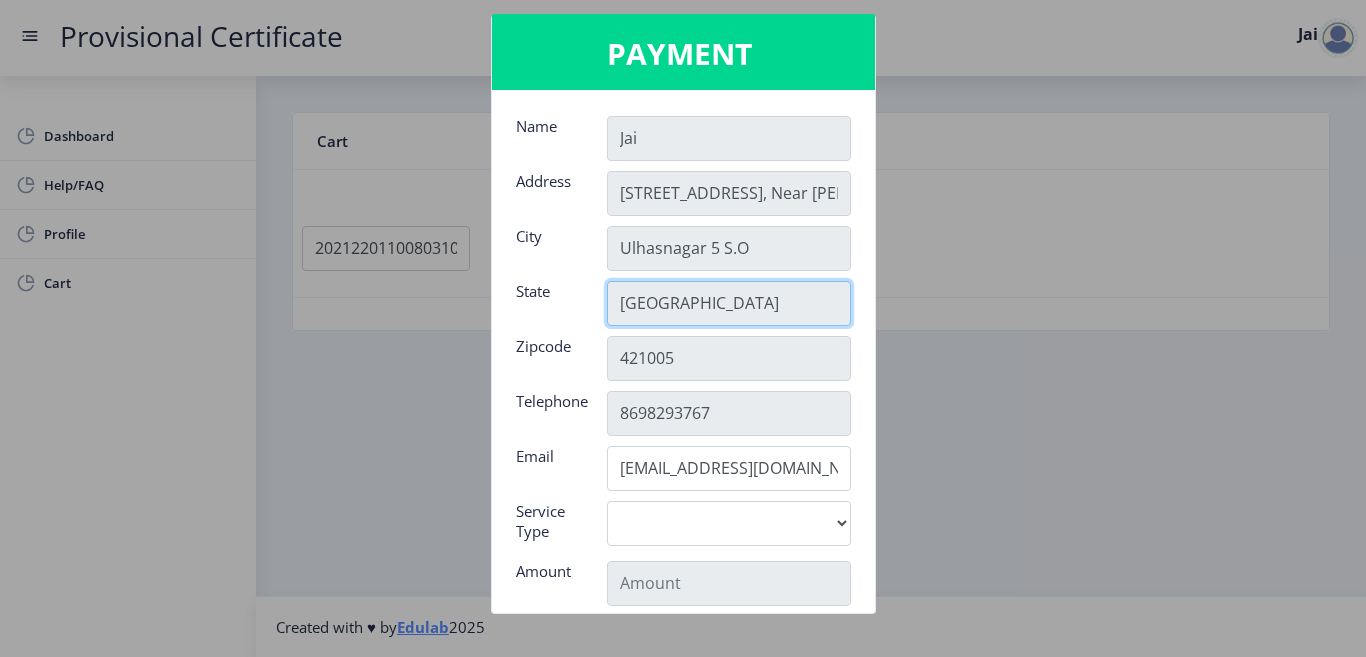 click on "Name Jai Address 401, Seven Hills, Near Shanti Sagar Hotel, Kurla Camp Road, Ulhasnagar City Ulhasnagar 5 S.O State Maharashtra Zipcode 421005 Telephone 8698293767 Email goklanijai614@gmail.com Service Type Digital Amount Delivery Type Normal Enrollment No 2021220110080310 Course Bachelor of Commerce Close Proceed For Payment" 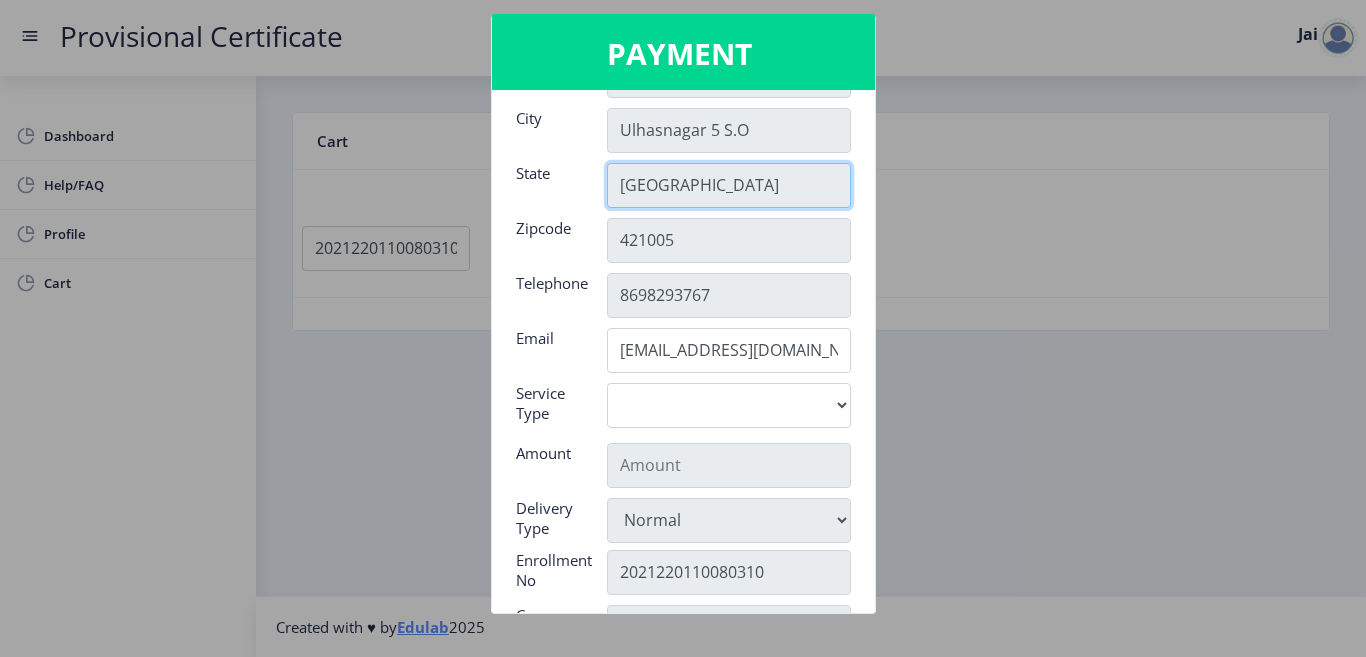 scroll, scrollTop: 160, scrollLeft: 0, axis: vertical 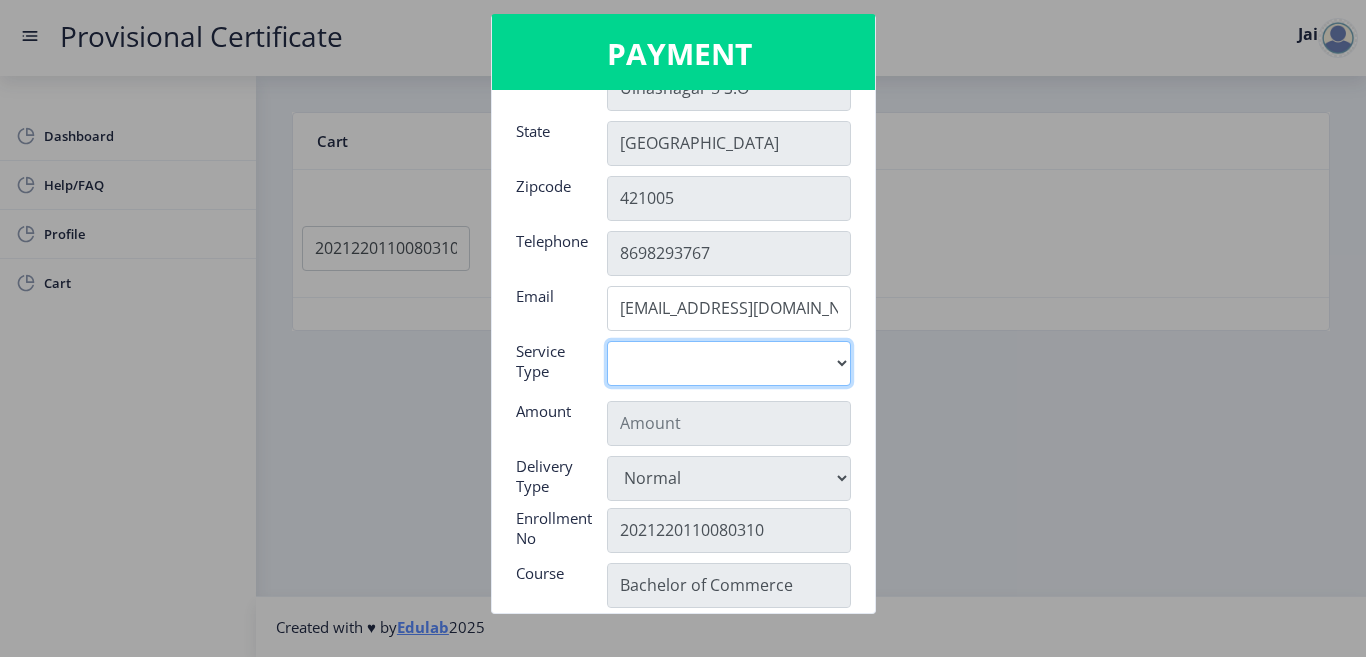 click on "Digital" at bounding box center [729, 363] 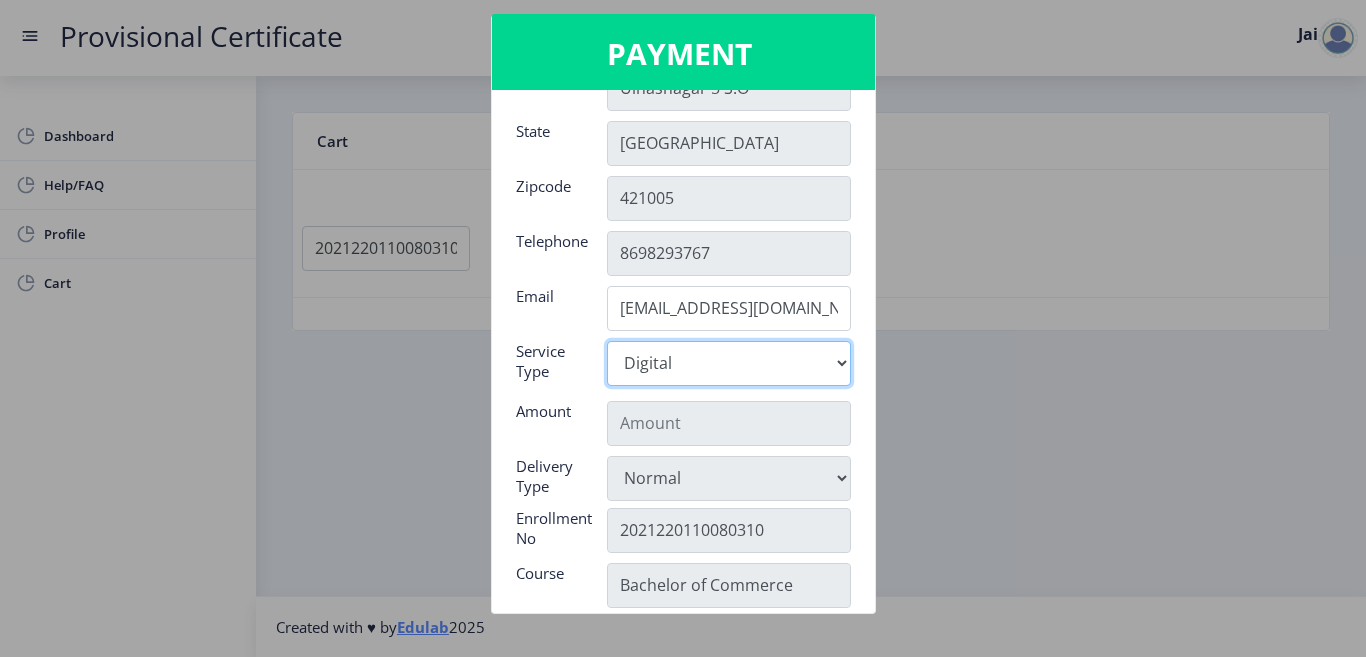 click on "Digital" at bounding box center (729, 363) 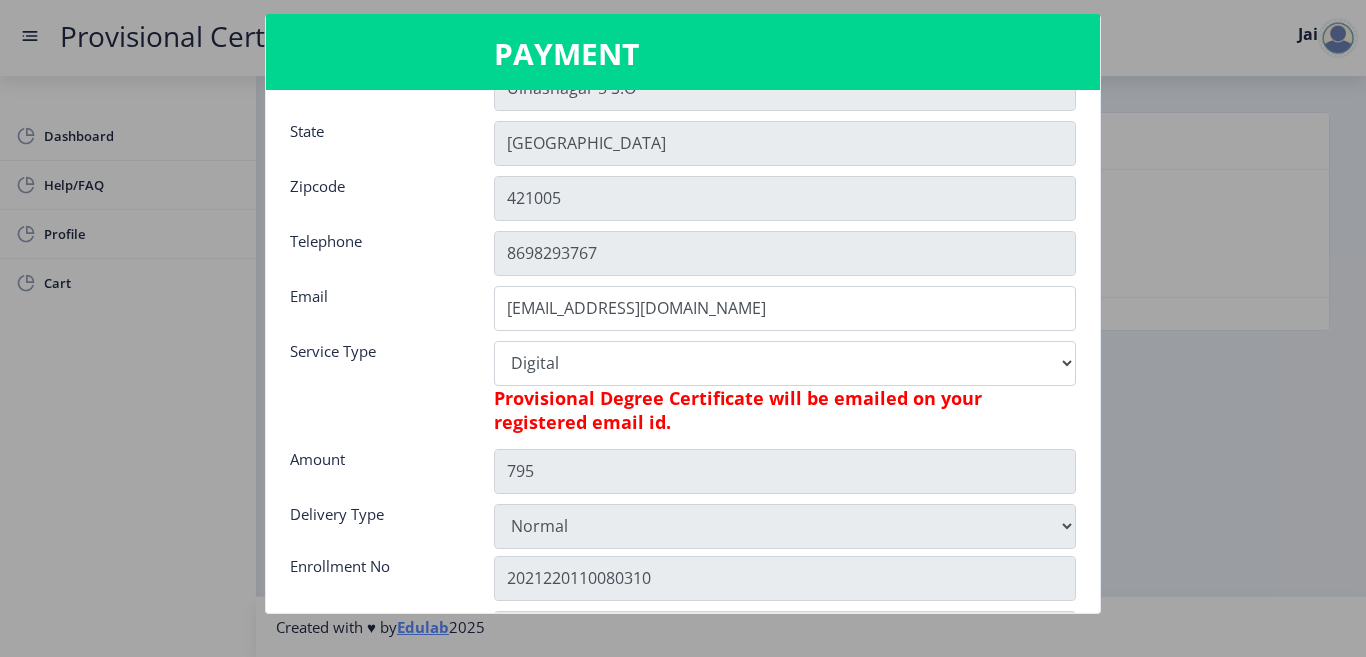 drag, startPoint x: 725, startPoint y: 414, endPoint x: 683, endPoint y: 367, distance: 63.03174 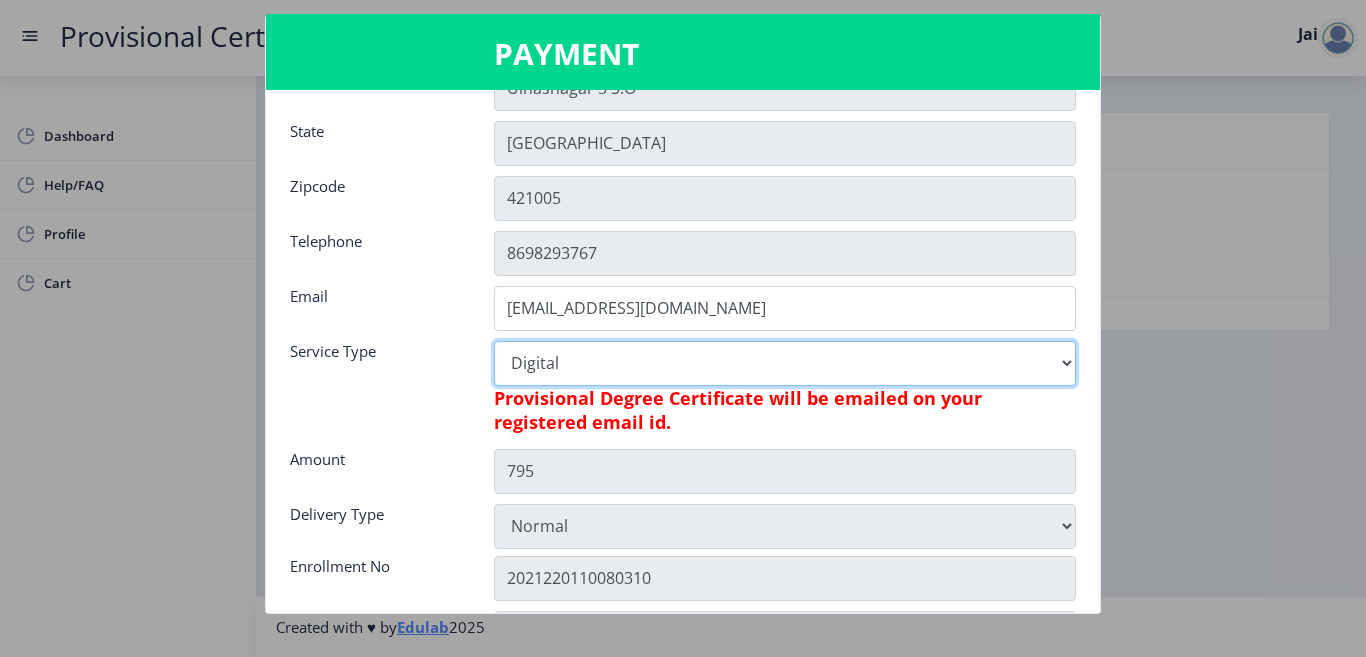 click on "Digital" at bounding box center [785, 363] 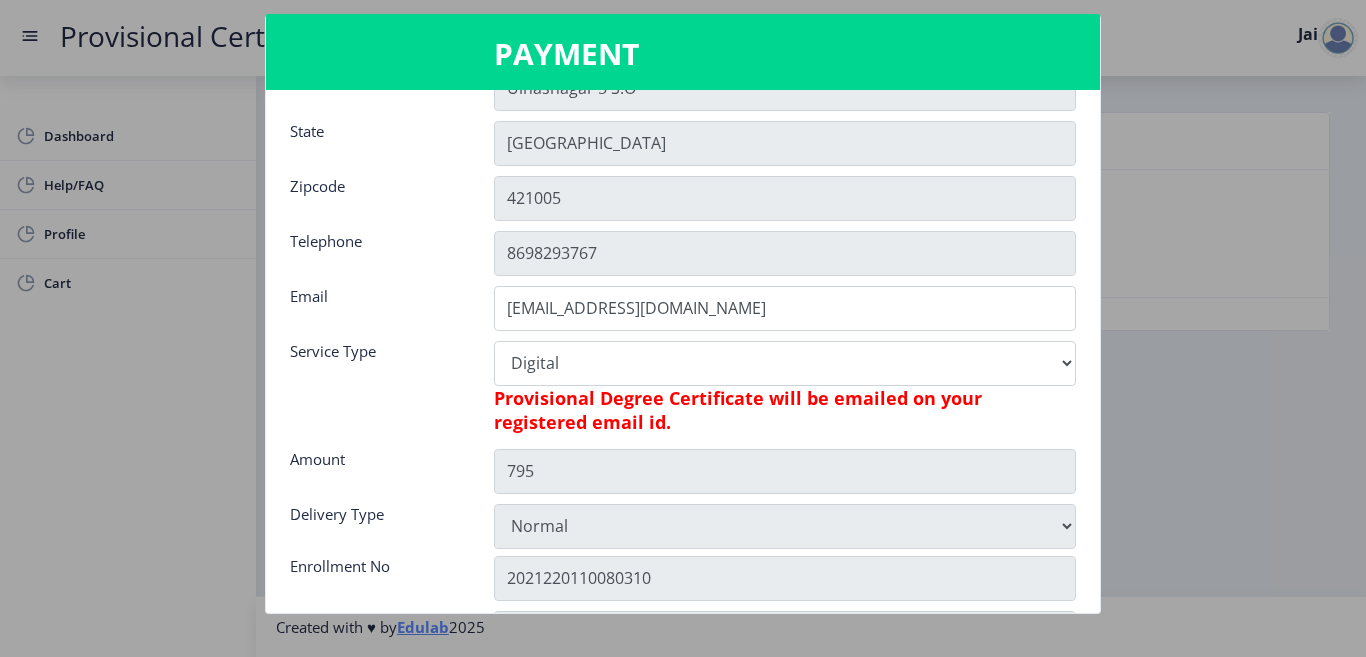 click on "Digital Provisional Degree Certificate will be emailed on your registered email id." 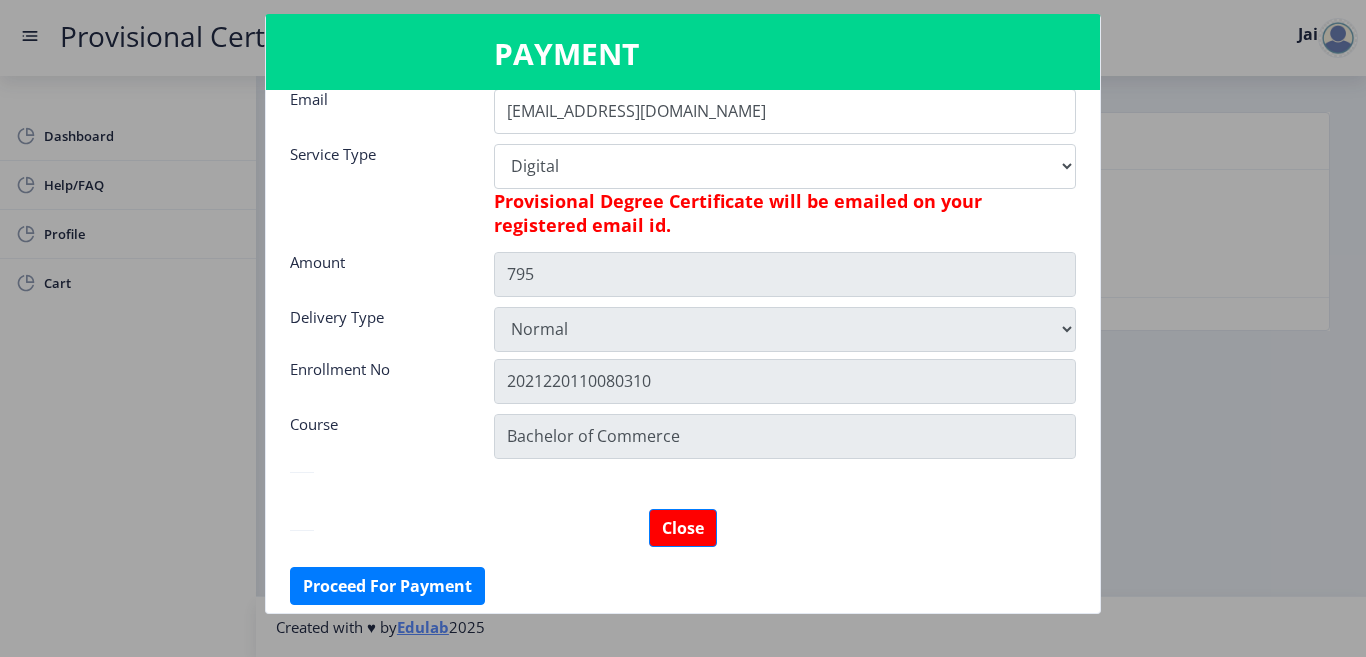 scroll, scrollTop: 365, scrollLeft: 0, axis: vertical 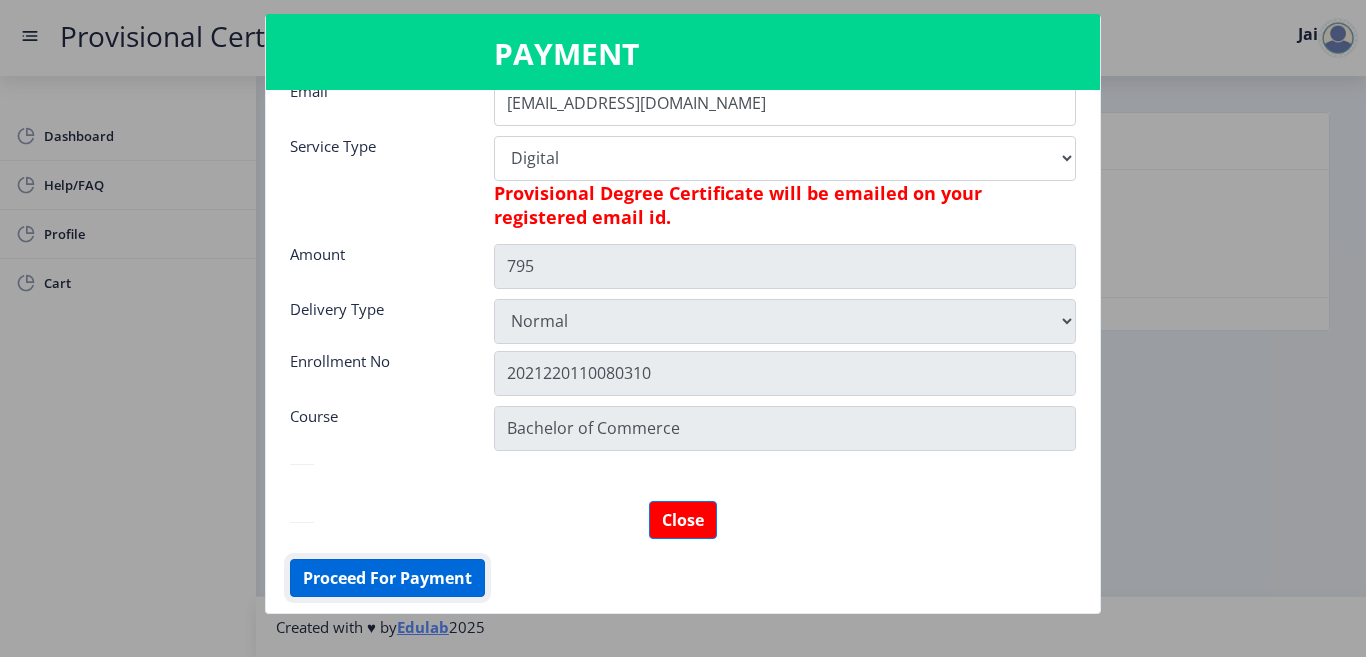 click on "Proceed For Payment" 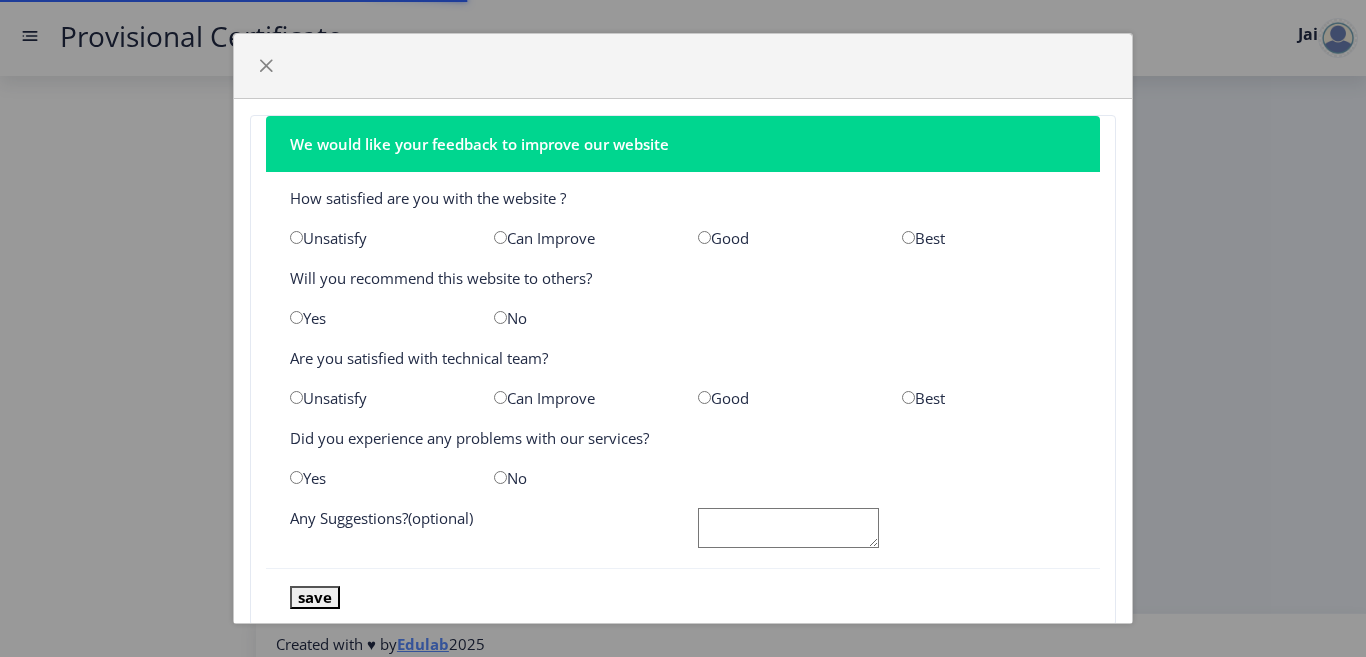 scroll, scrollTop: 0, scrollLeft: 0, axis: both 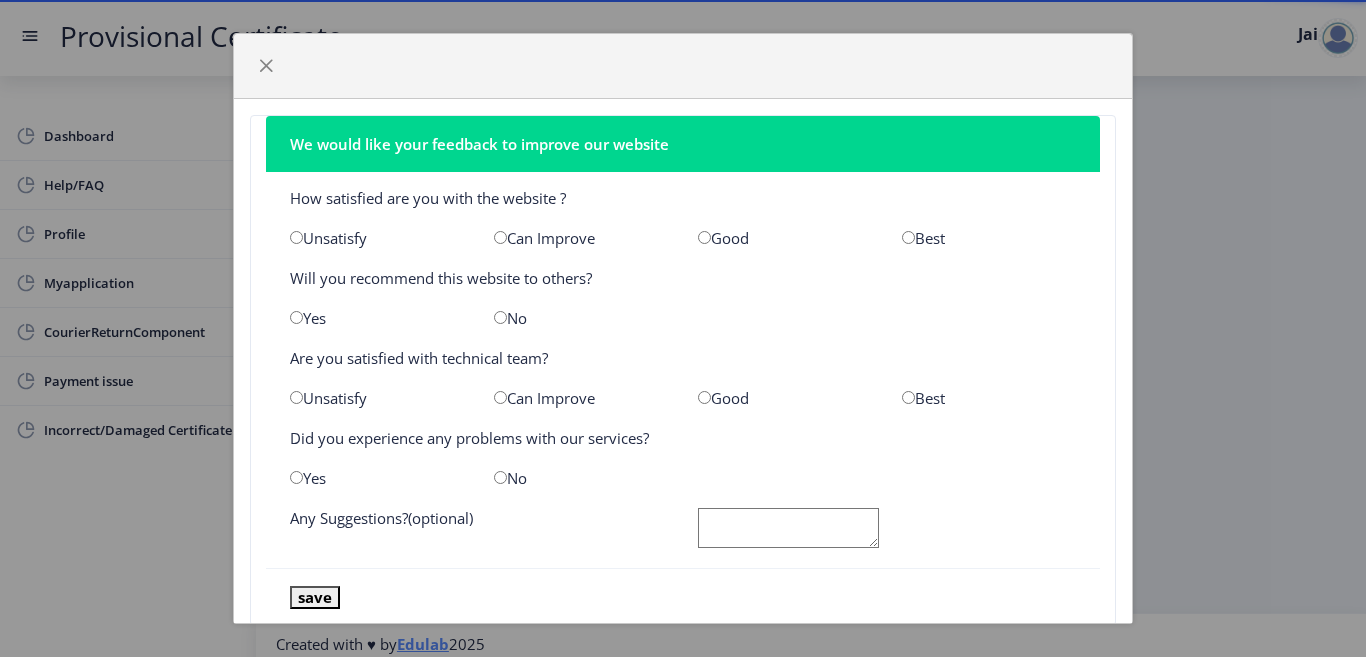 click 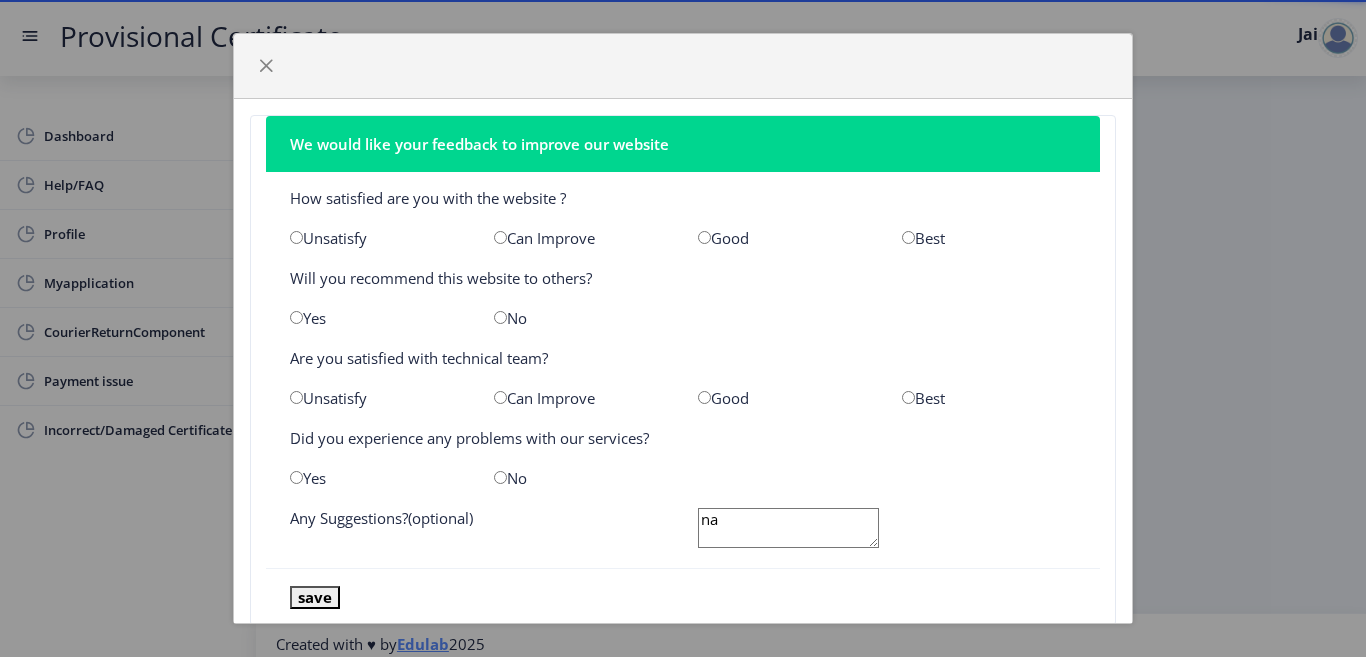 type on "na" 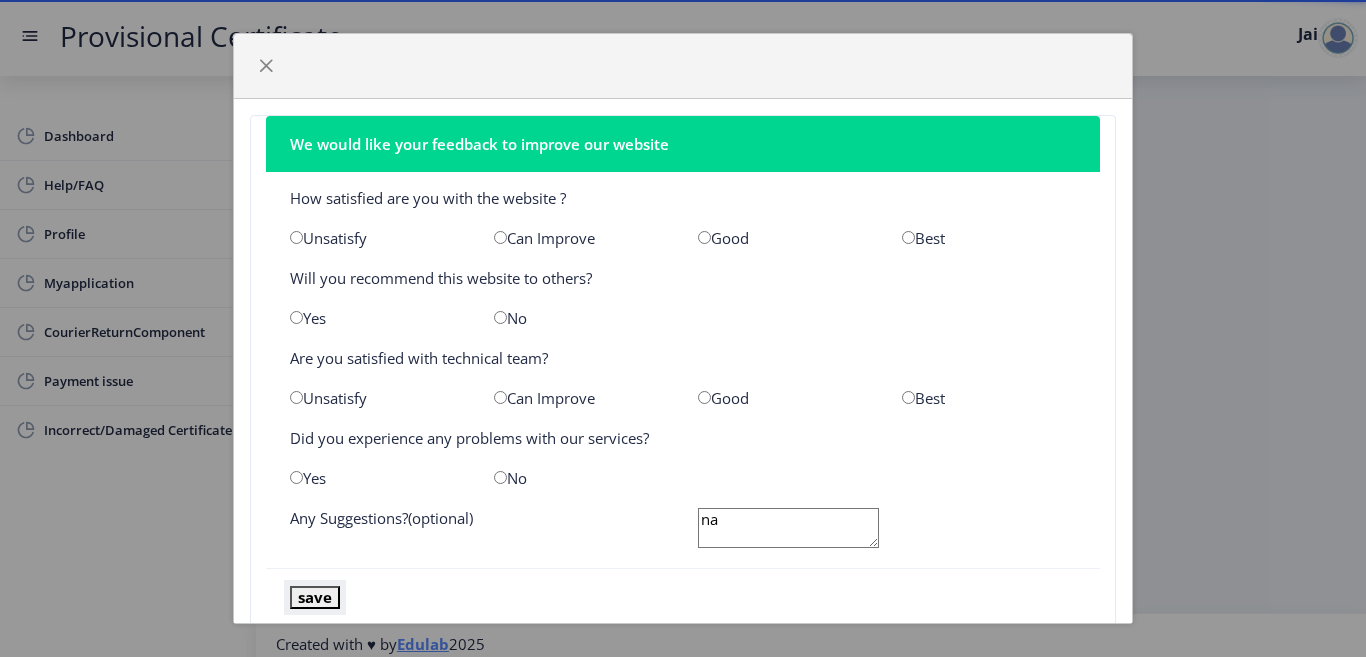 click on "save" 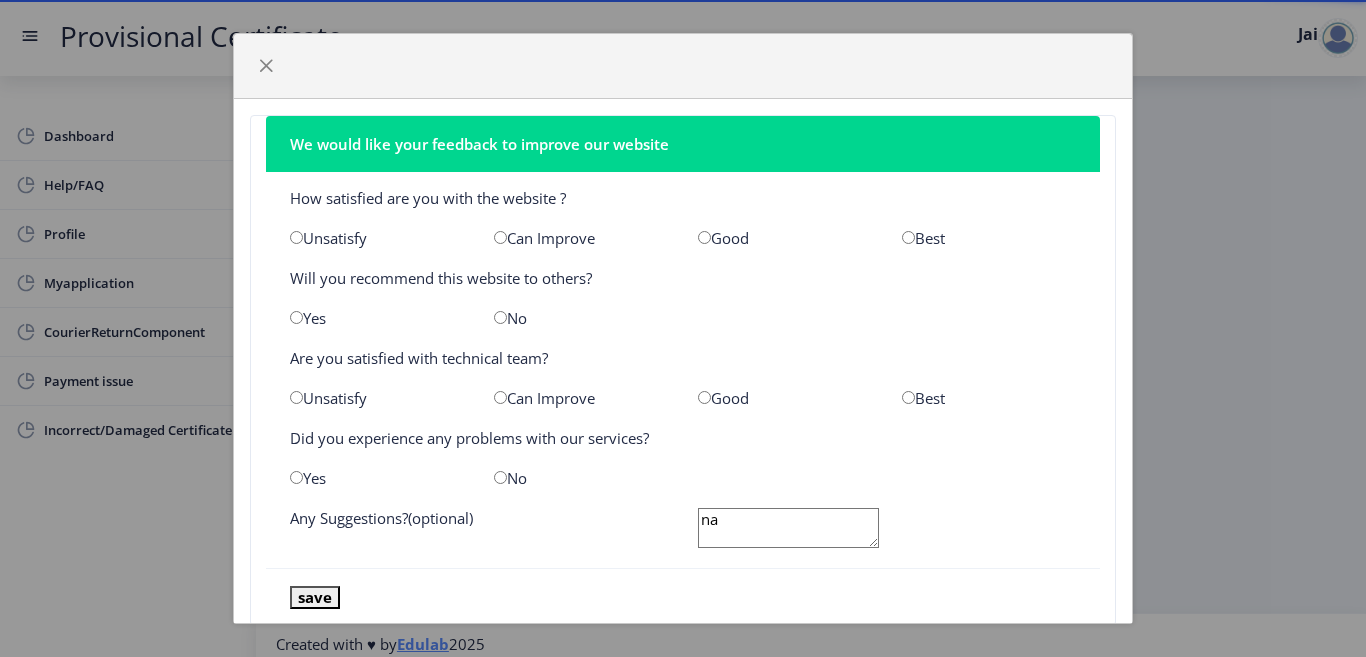 click at bounding box center (296, 237) 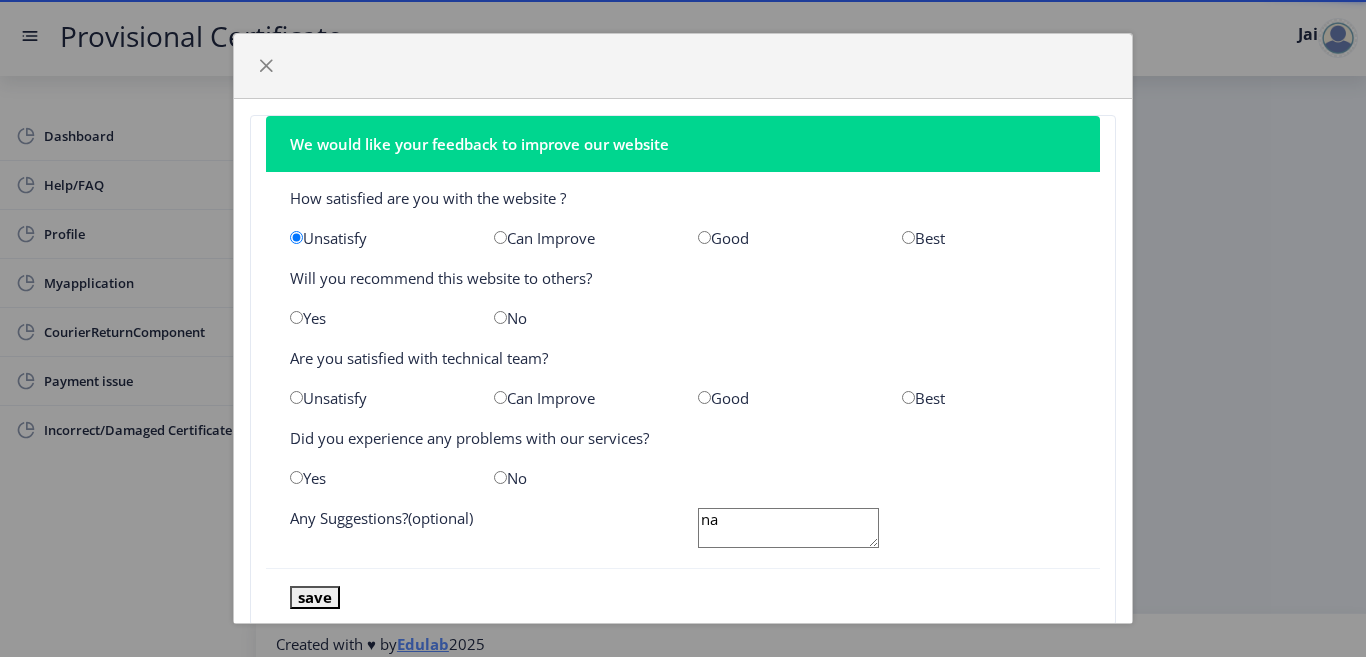 click on "How satisfied are you with the website ?   Unsatisfy   Can Improve   Good   Best   Will you recommend this website to others?   Yes   No   Are you satisfied with technical team?   Unsatisfy   Can Improve   Good   Best   Did you experience any problems with our services?   Yes   No   Any Suggestions?(optional)  na" 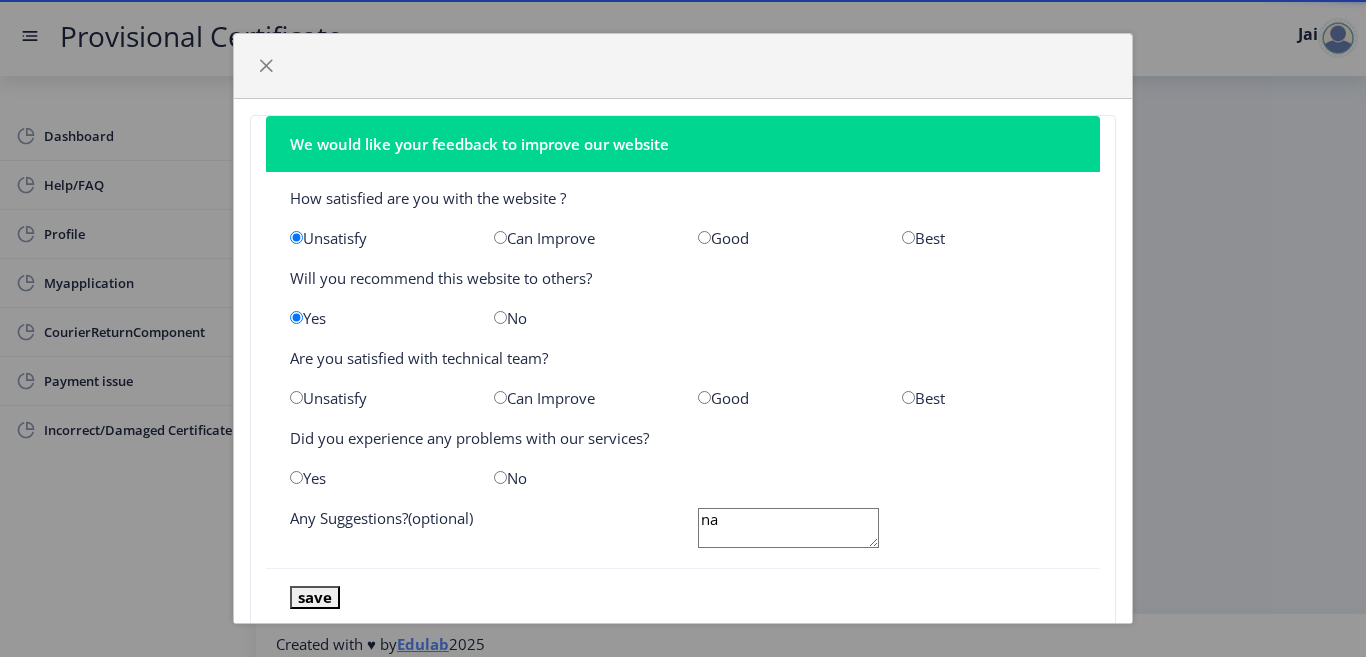 click at bounding box center [704, 237] 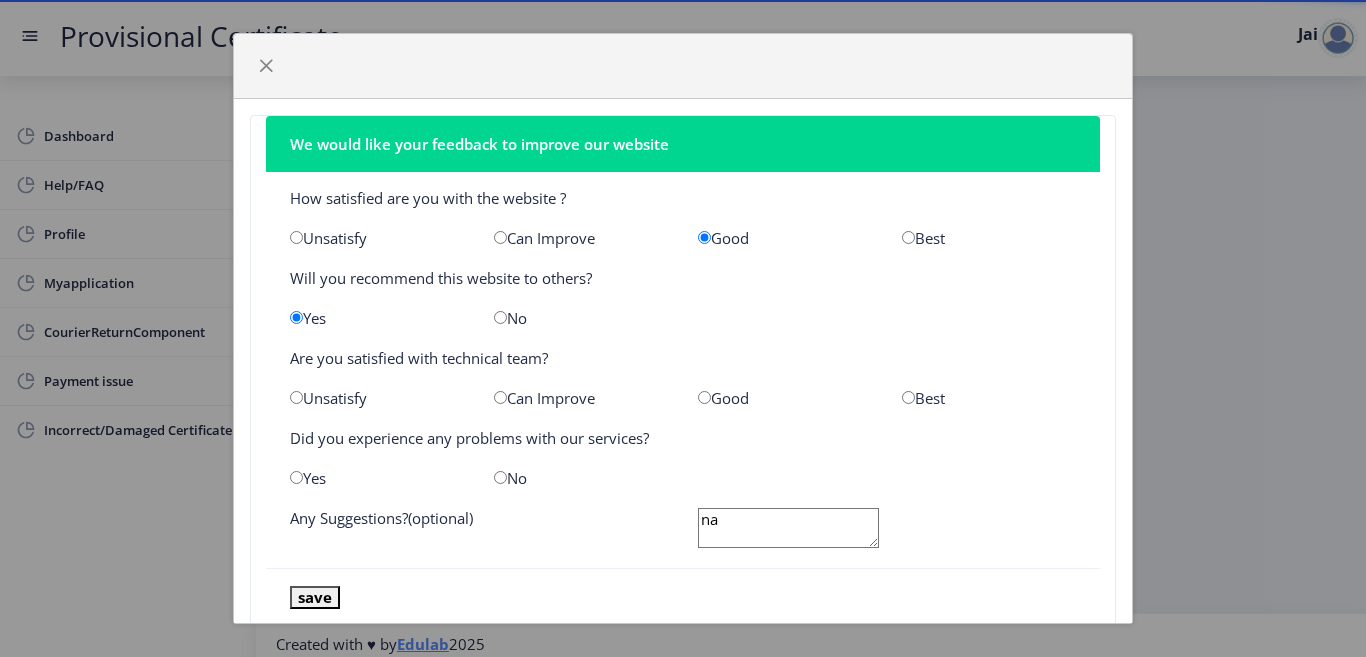 click on "Good" 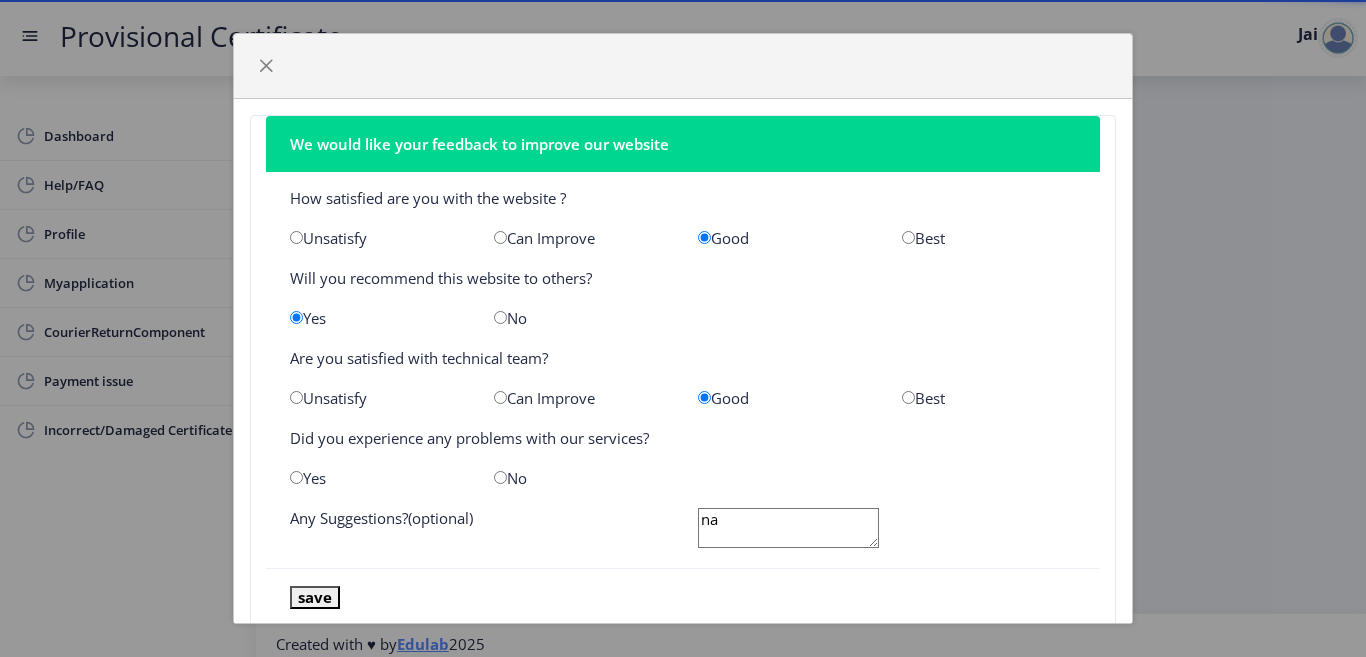 click at bounding box center (704, 397) 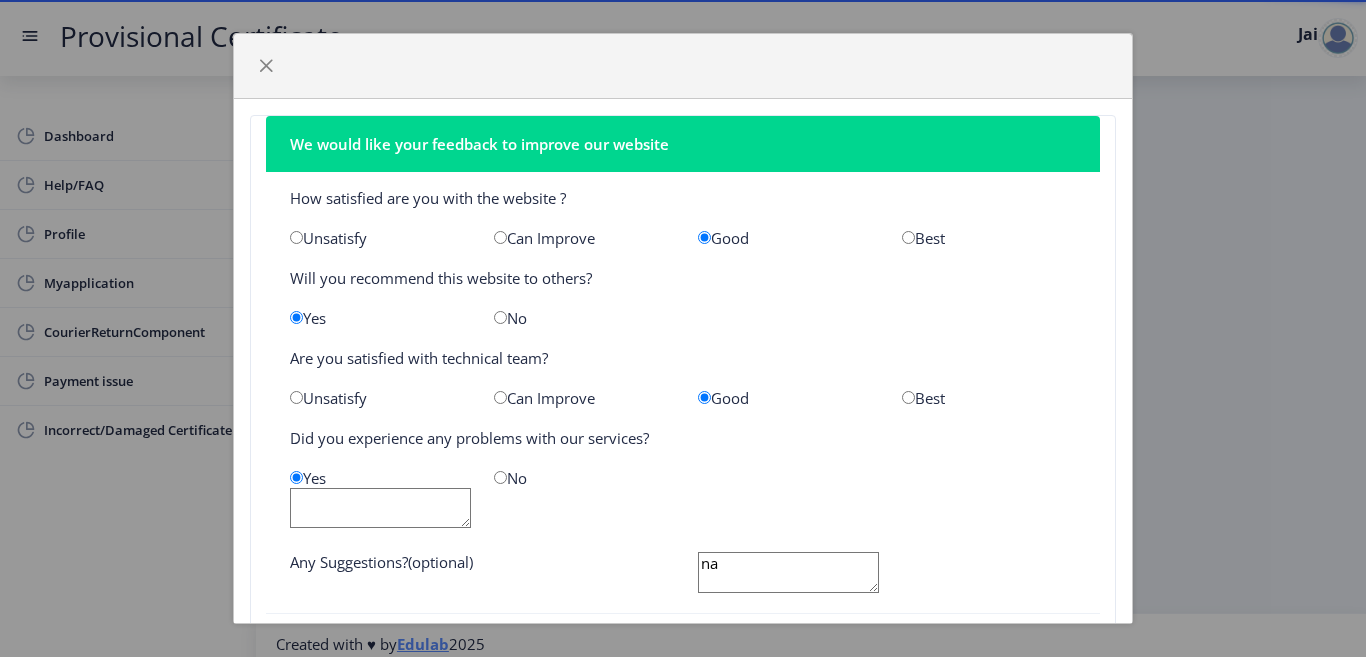 click 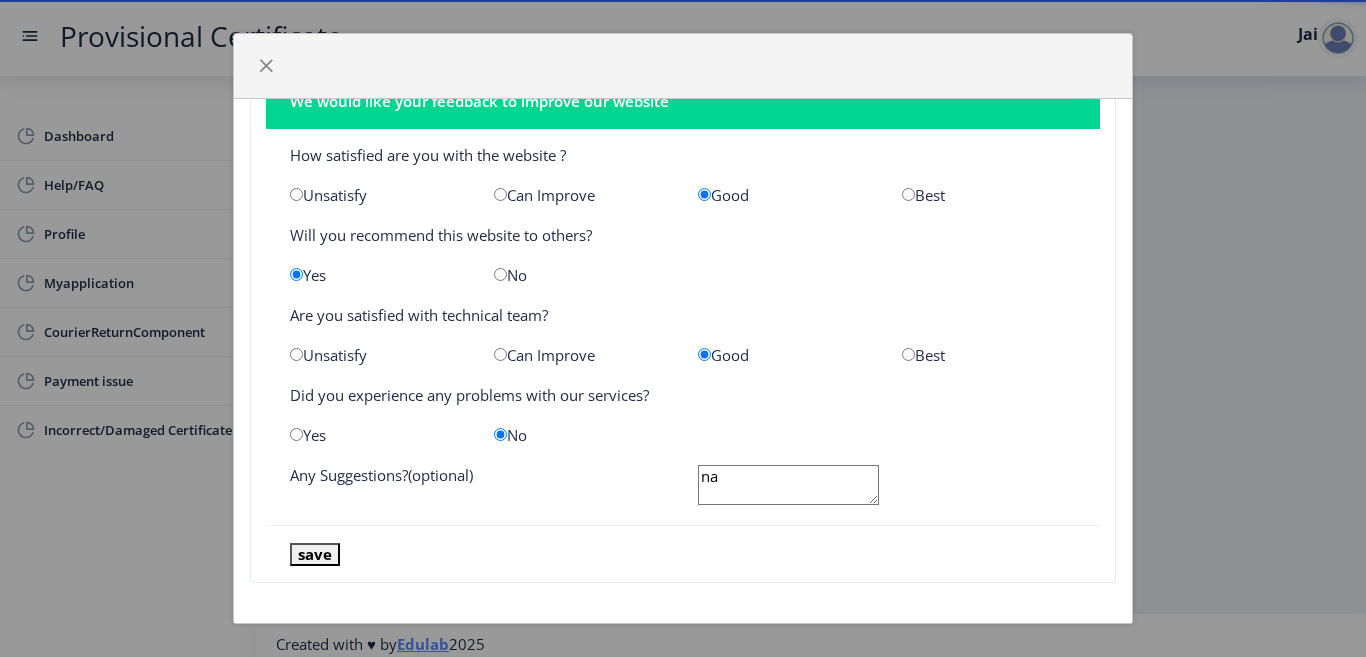 scroll, scrollTop: 49, scrollLeft: 0, axis: vertical 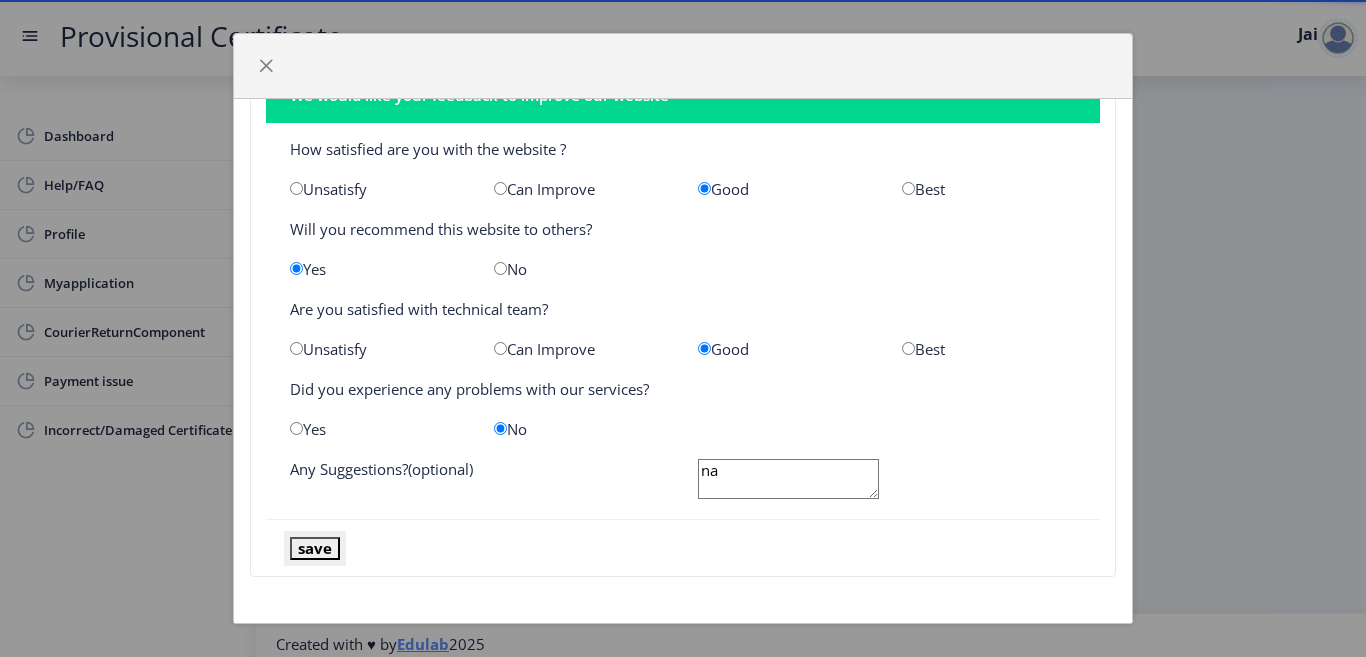 click on "save" 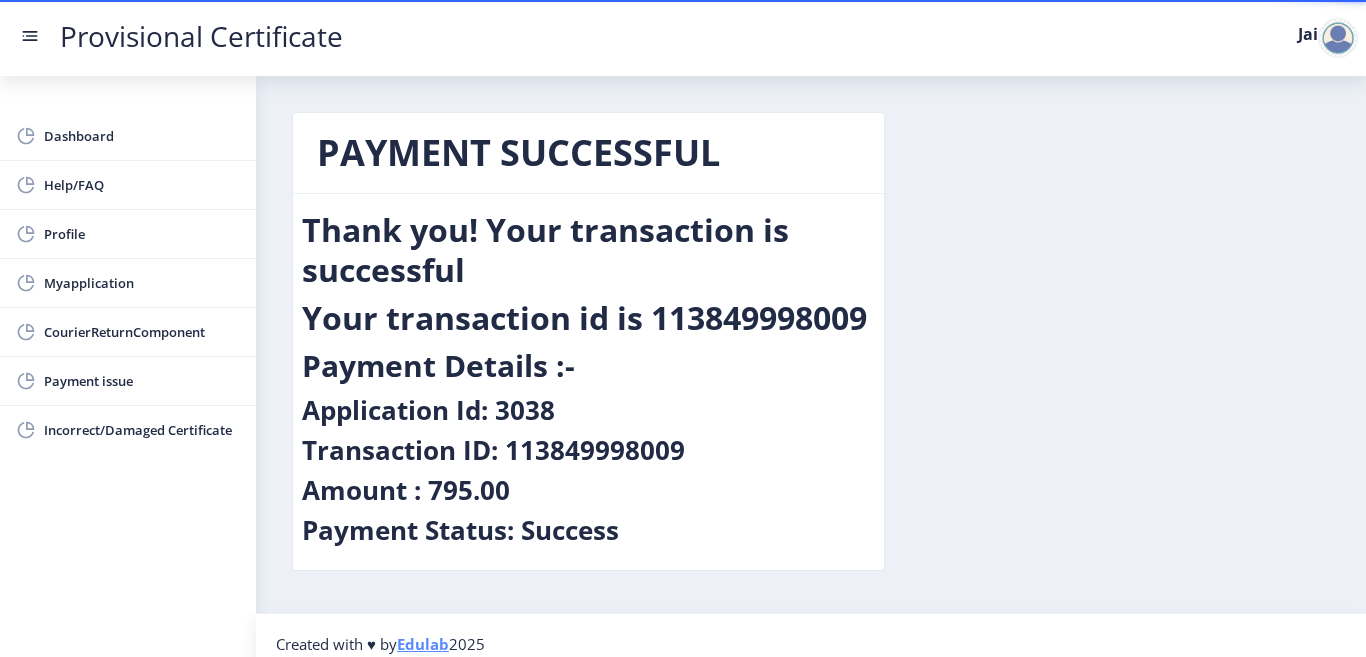 click on "Payment Status: Success" 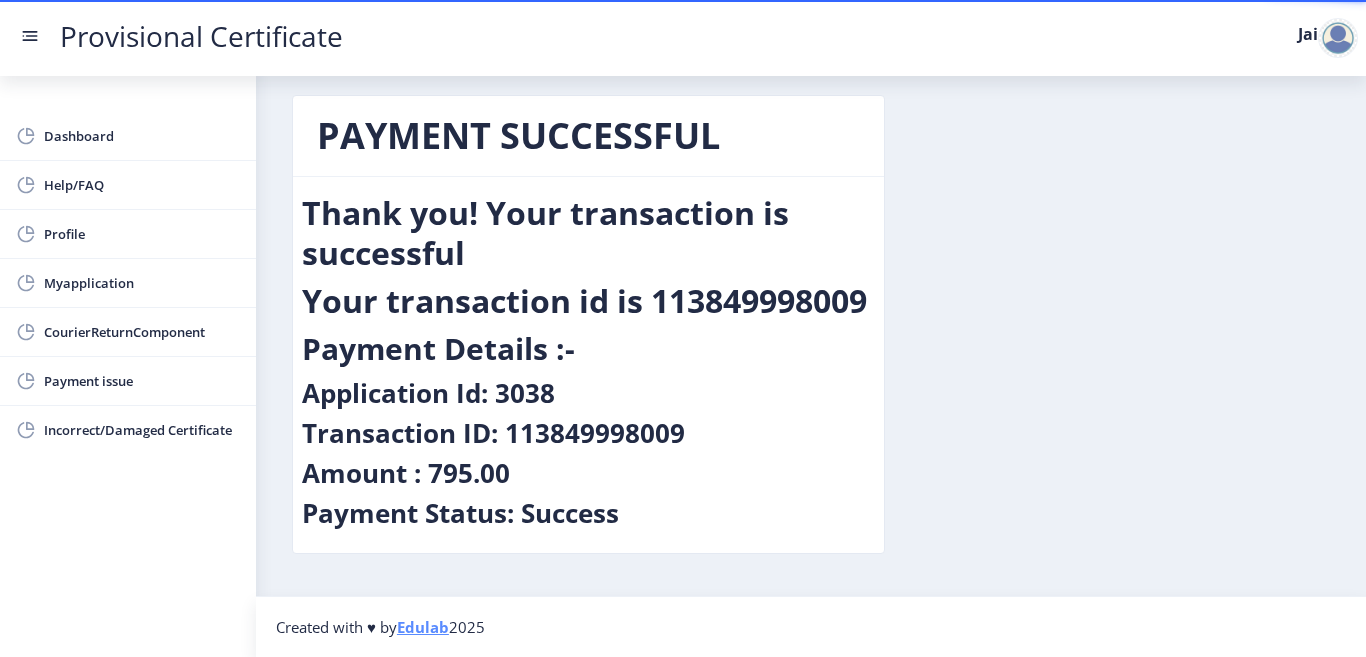 scroll, scrollTop: 0, scrollLeft: 0, axis: both 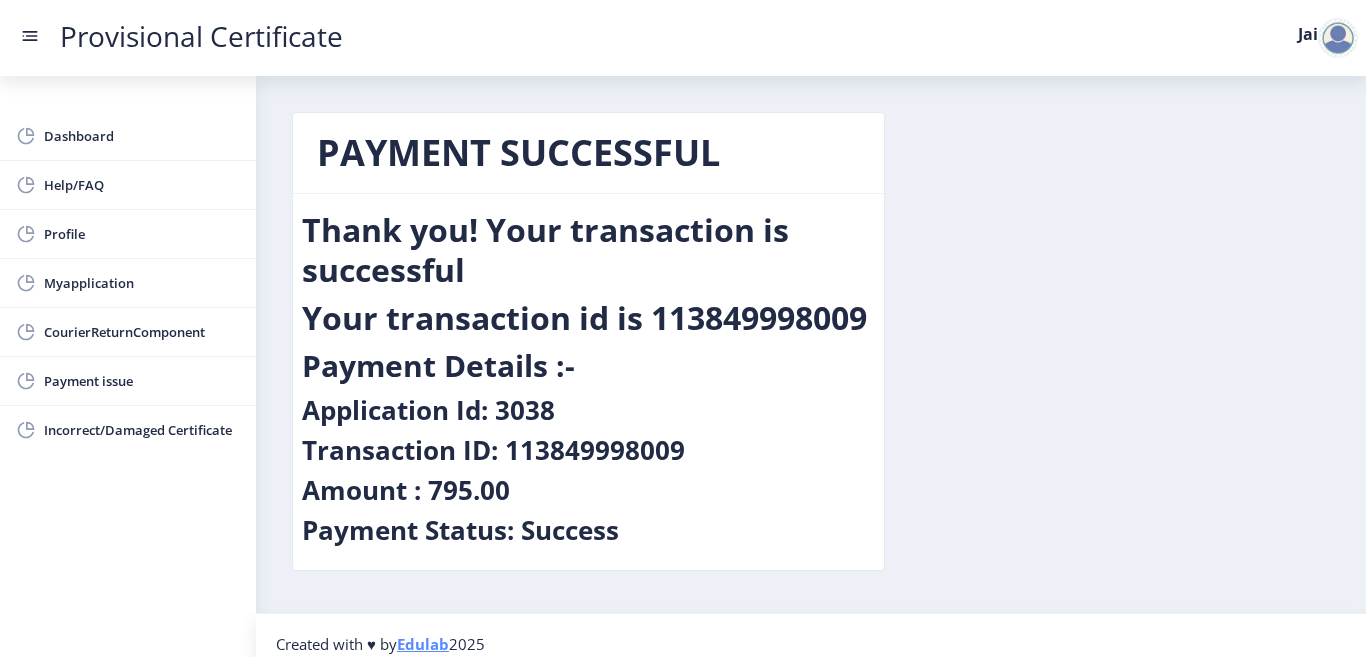 click on "Amount : 795.00" 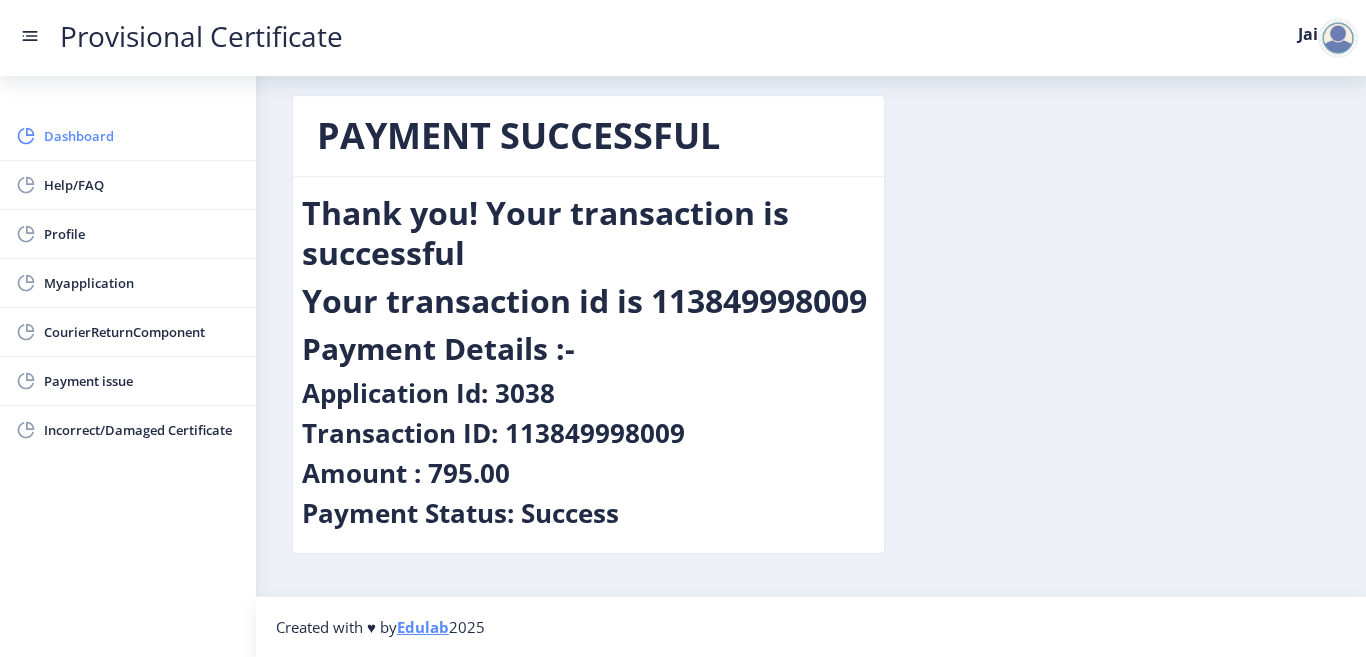 click on "Dashboard" 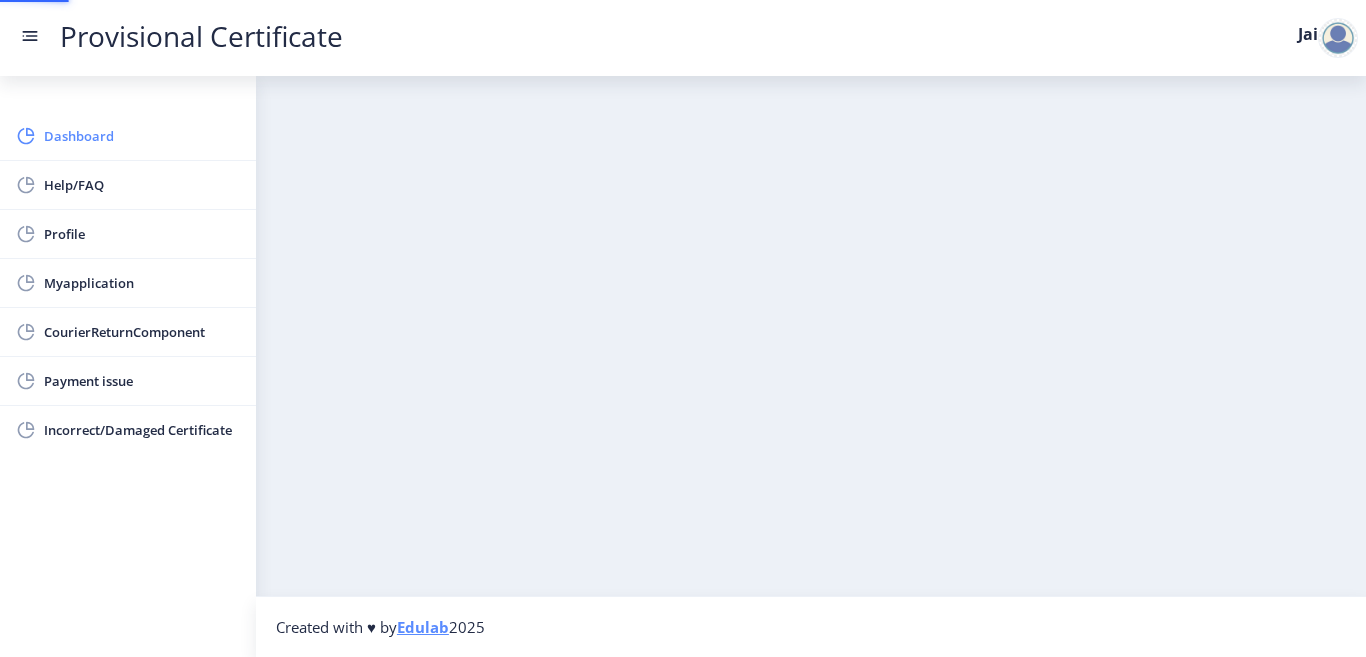 scroll, scrollTop: 0, scrollLeft: 0, axis: both 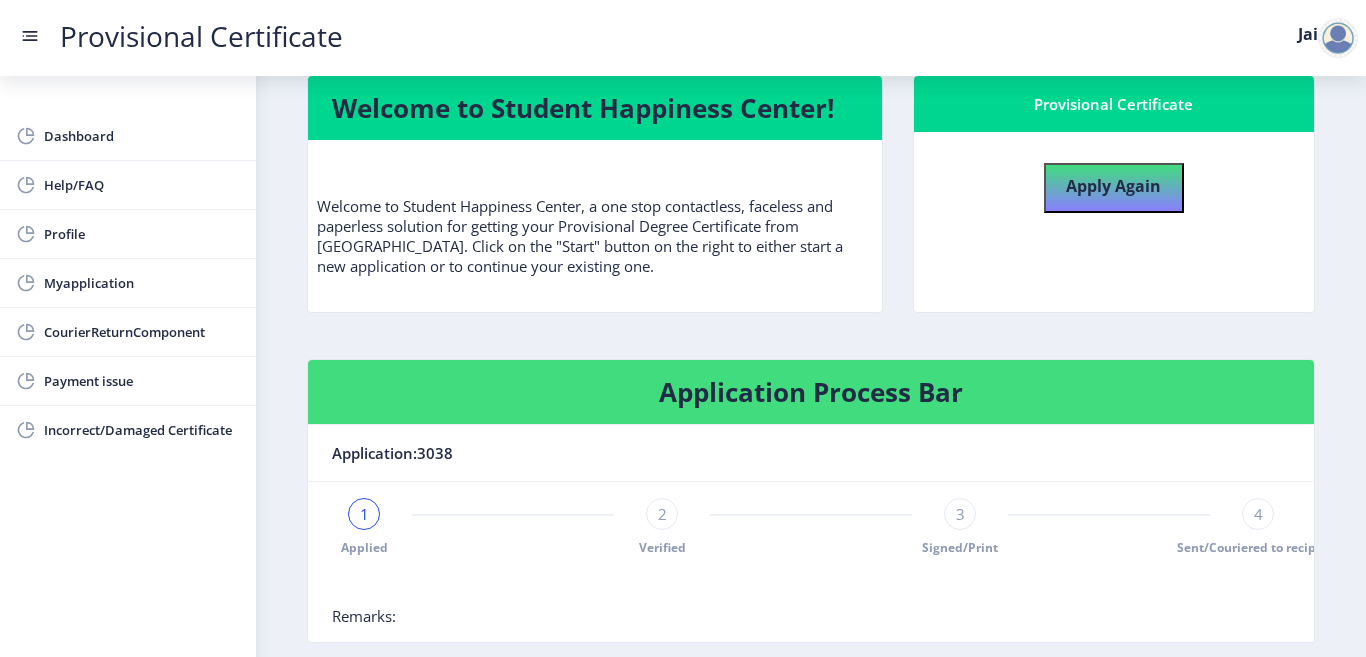 click on "Welcome to Student Happiness Center!   Welcome to Student Happiness Center, a one stop contactless, faceless and paperless solution for getting your Provisional Degree Certificate from [GEOGRAPHIC_DATA]. Click on the "Start" button on the right to either start a new application or to continue your existing one.   Provisional Certificate   Apply Again  Application Process Bar Application:3038 1 Applied 2 Verified 3 Signed/Print 4 Sent/Couriered to recipient Remarks: Process" 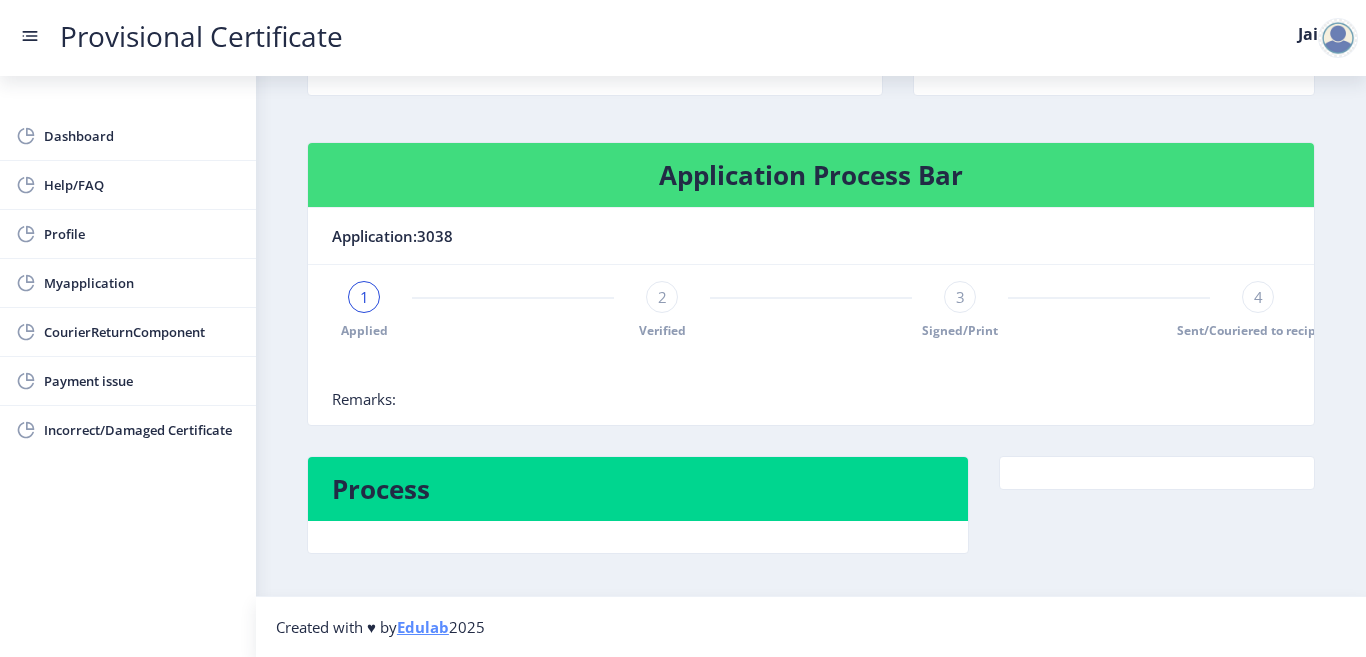 scroll, scrollTop: 259, scrollLeft: 0, axis: vertical 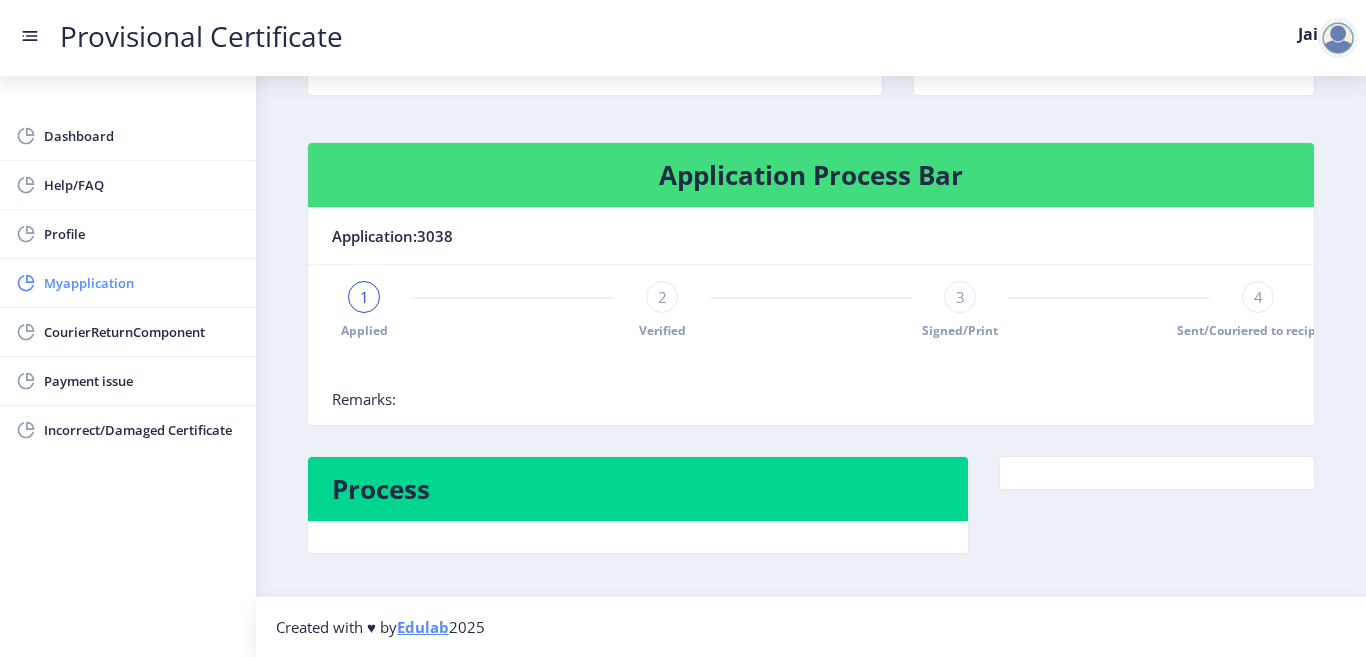 click on "Myapplication" 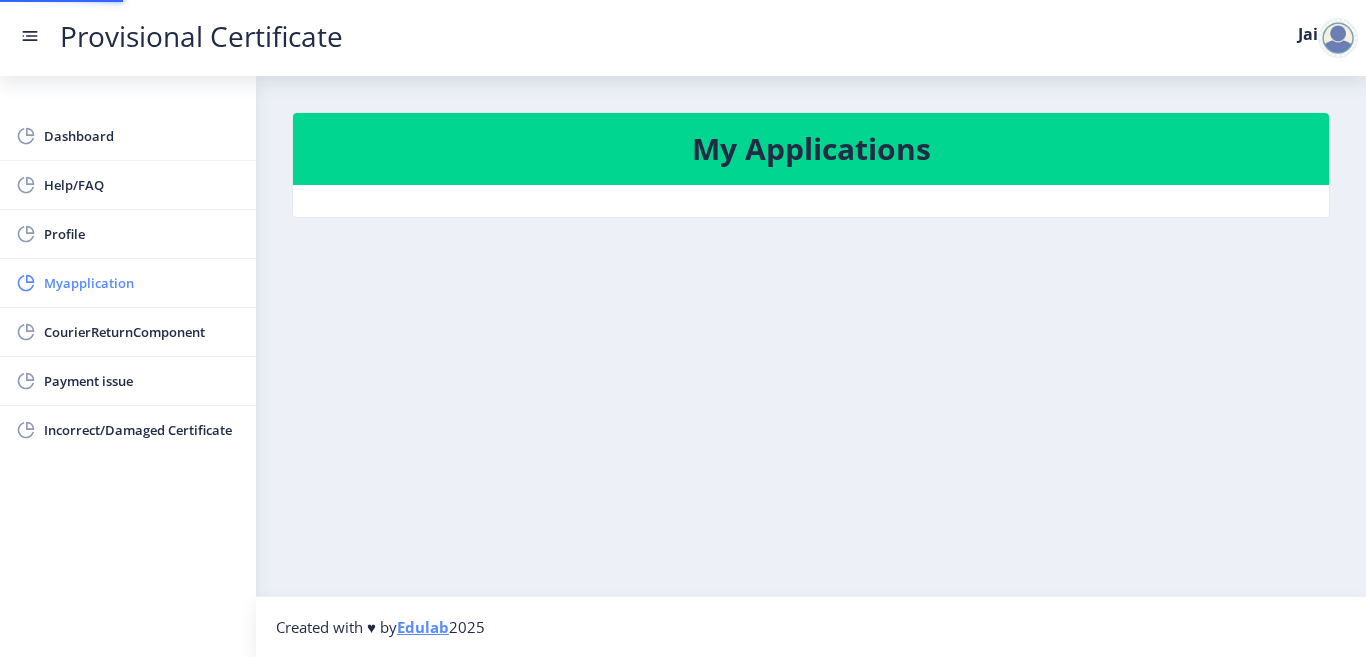 scroll, scrollTop: 0, scrollLeft: 0, axis: both 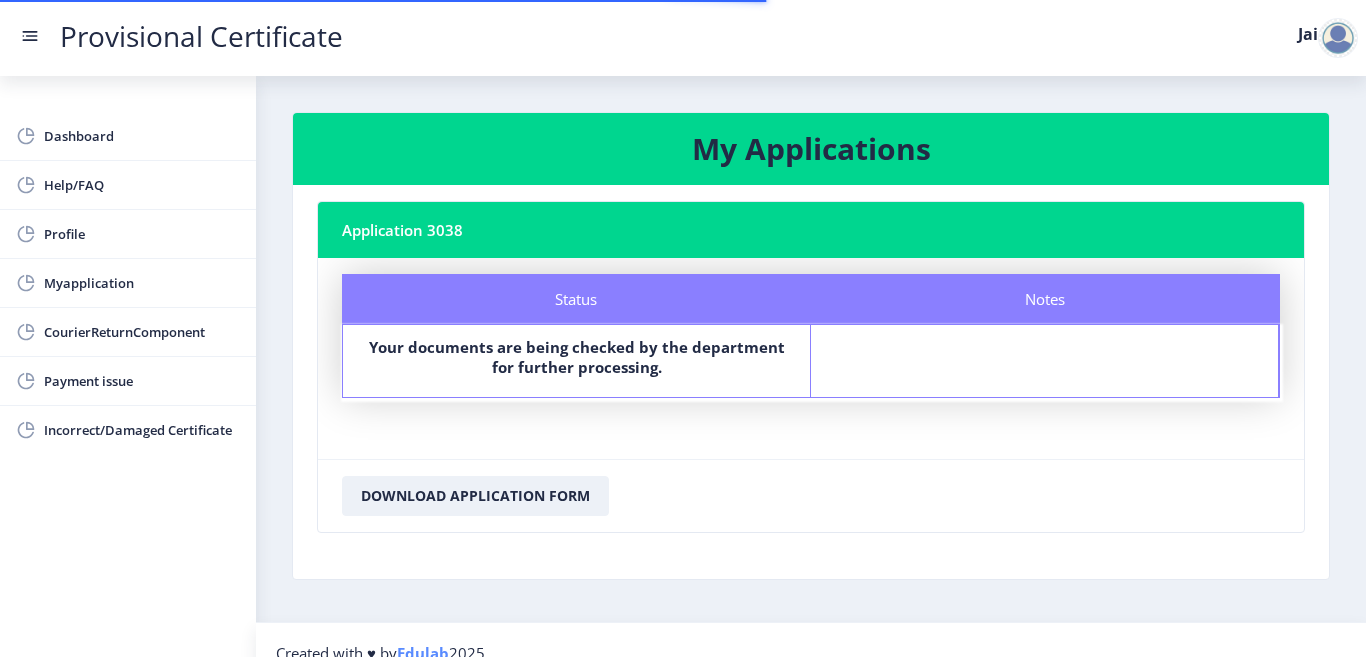 click on "Status Notes Status Your documents are being checked by the department for further processing. Notes" 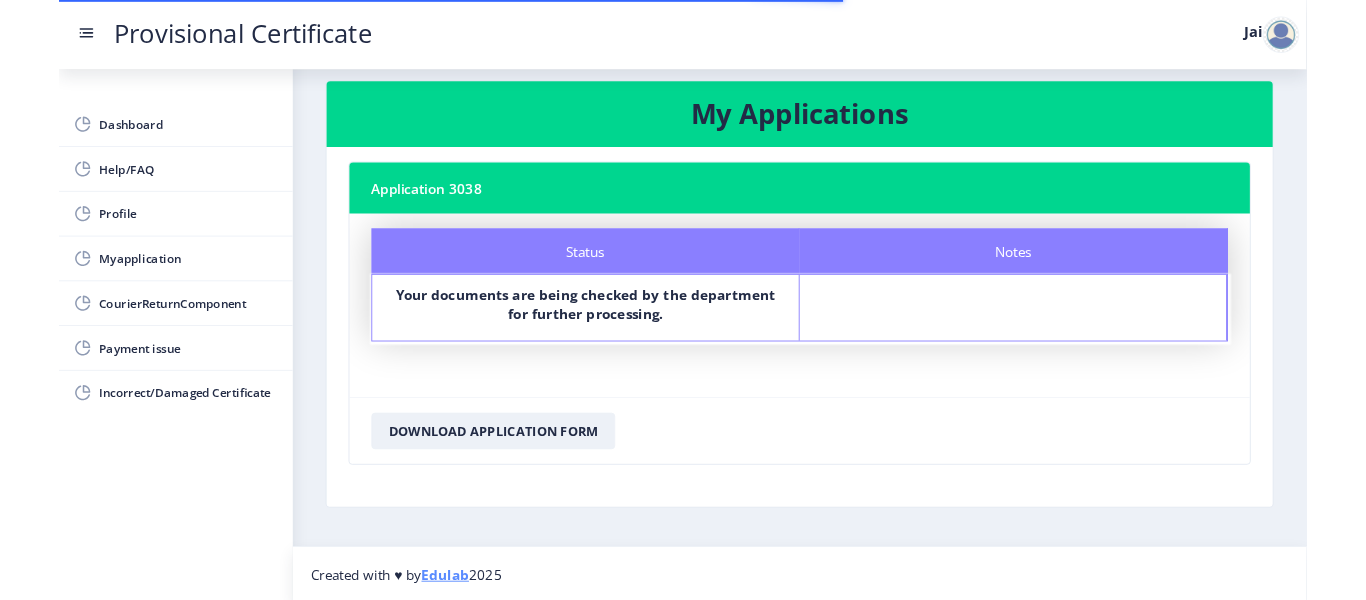 scroll, scrollTop: 26, scrollLeft: 0, axis: vertical 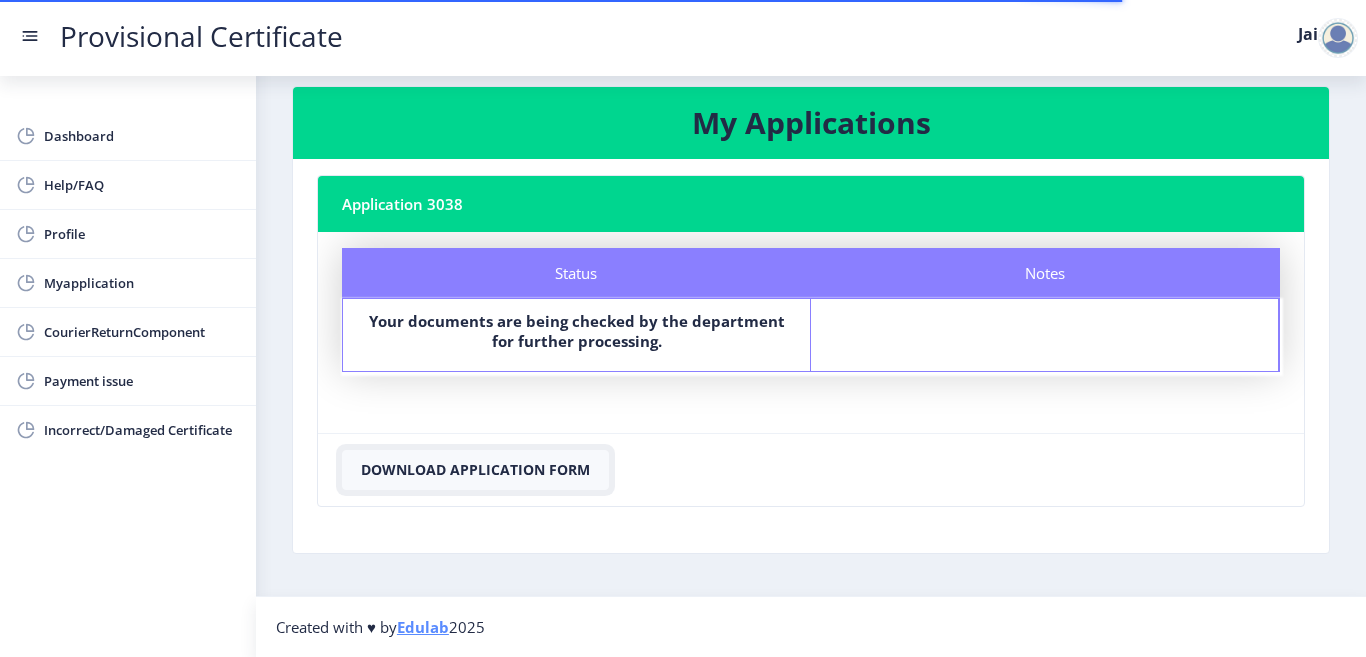 click on "Download Application Form" 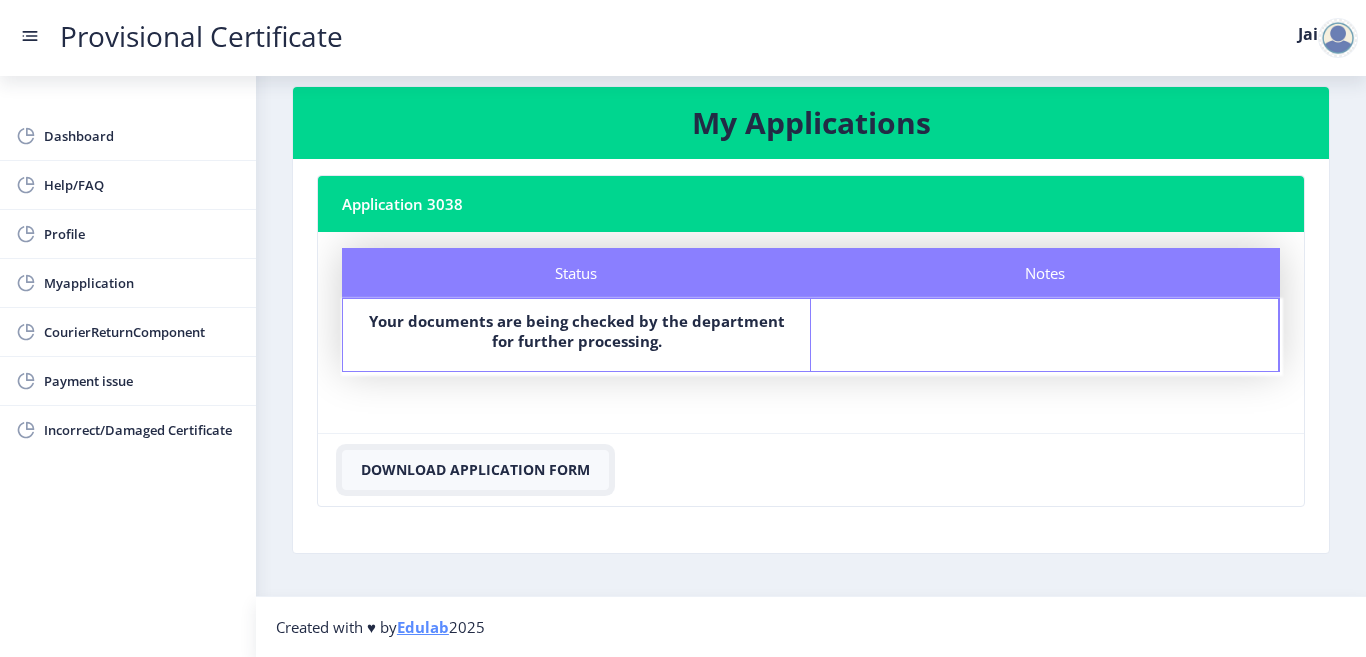 click on "Download Application Form" 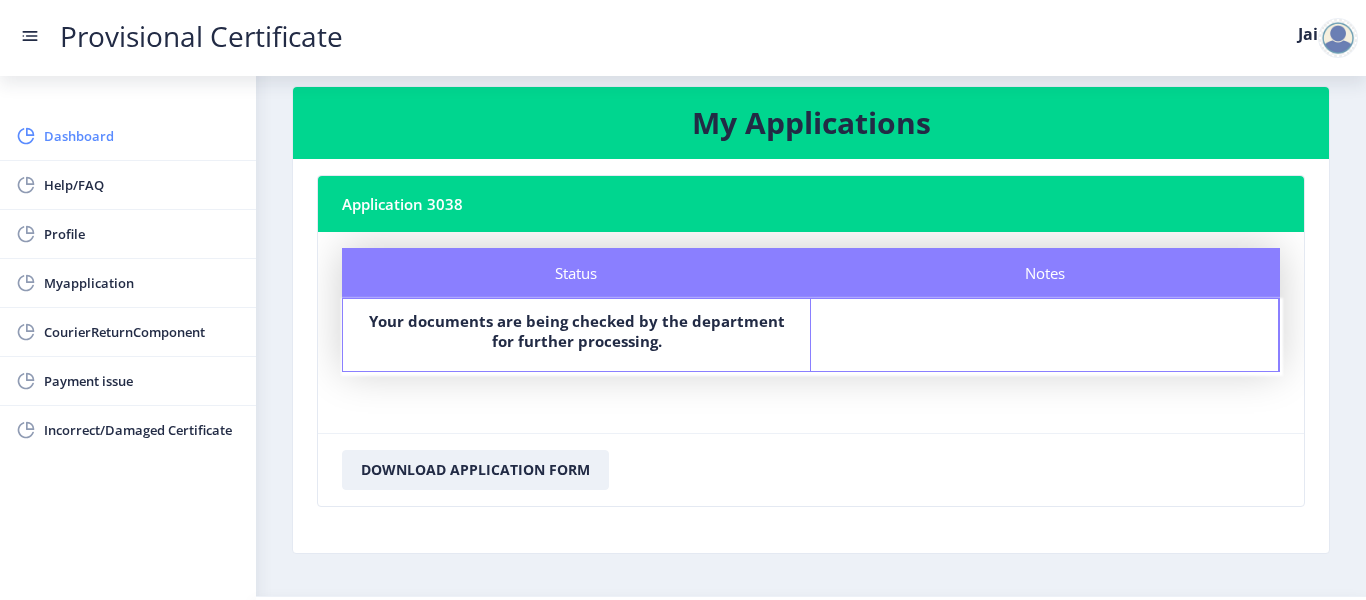 click on "Dashboard" 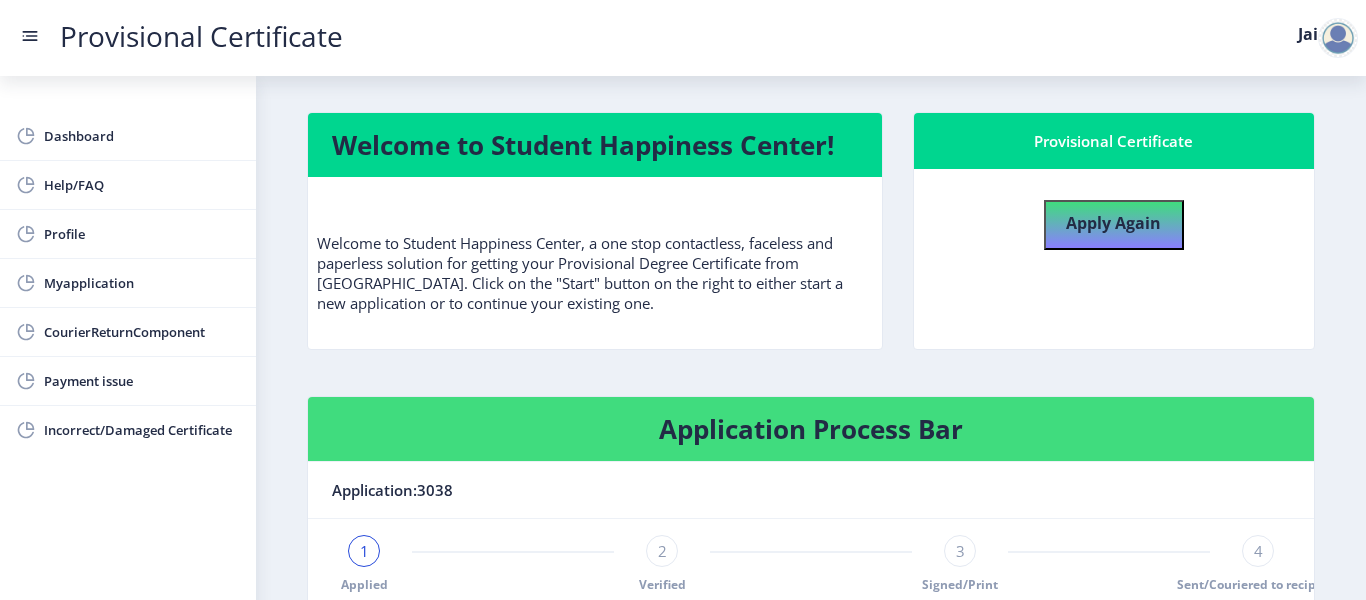 click on "Application Process Bar" 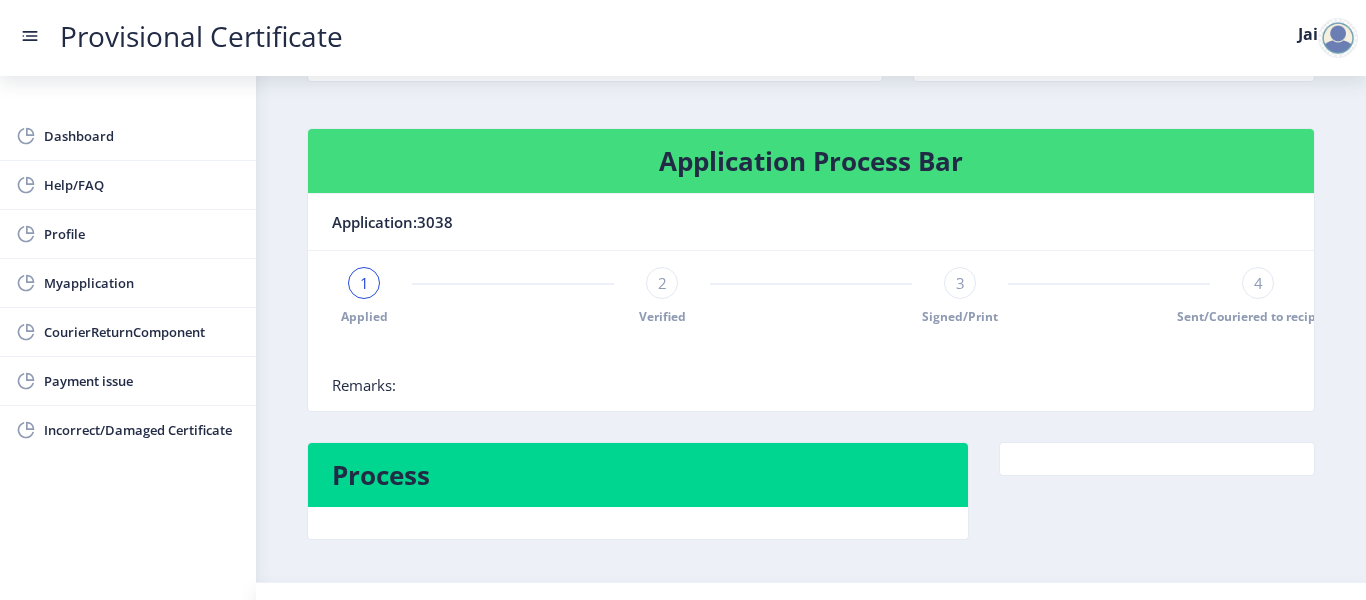 scroll, scrollTop: 316, scrollLeft: 0, axis: vertical 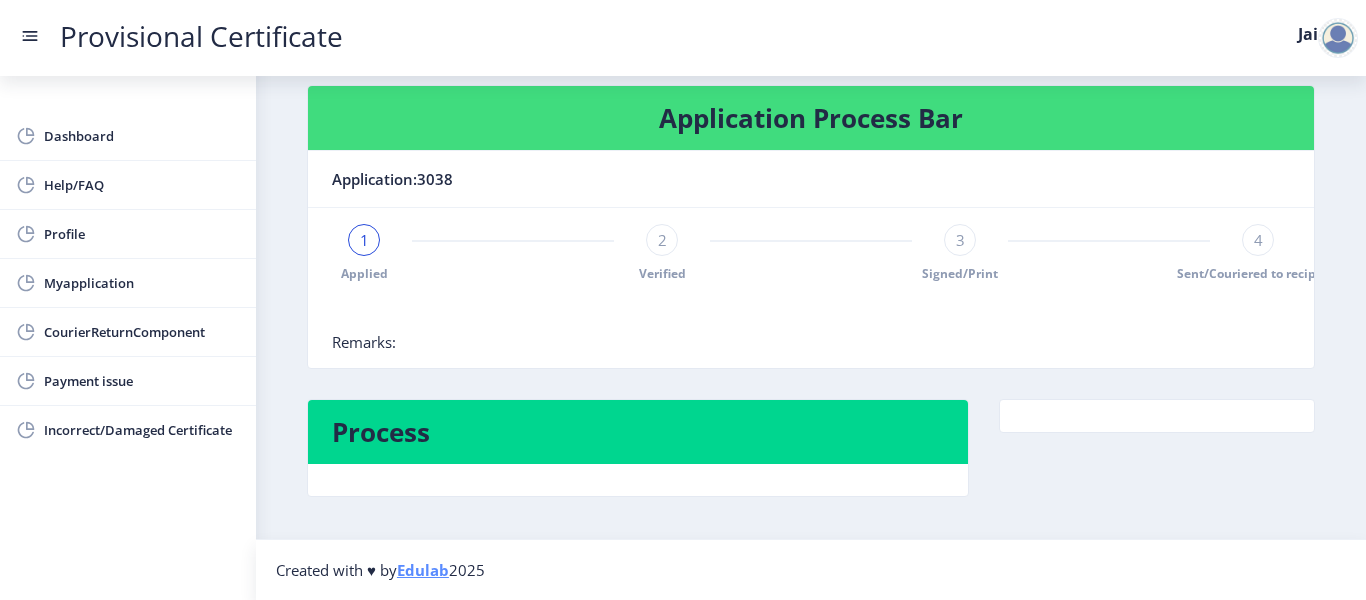 click 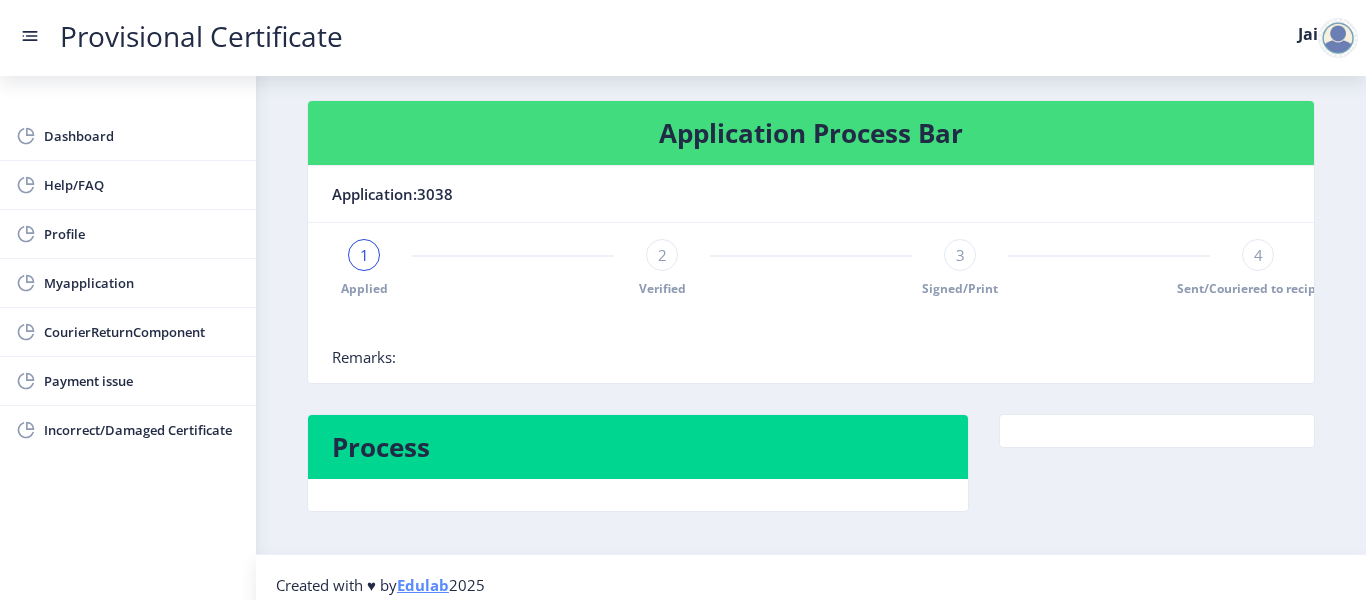 click 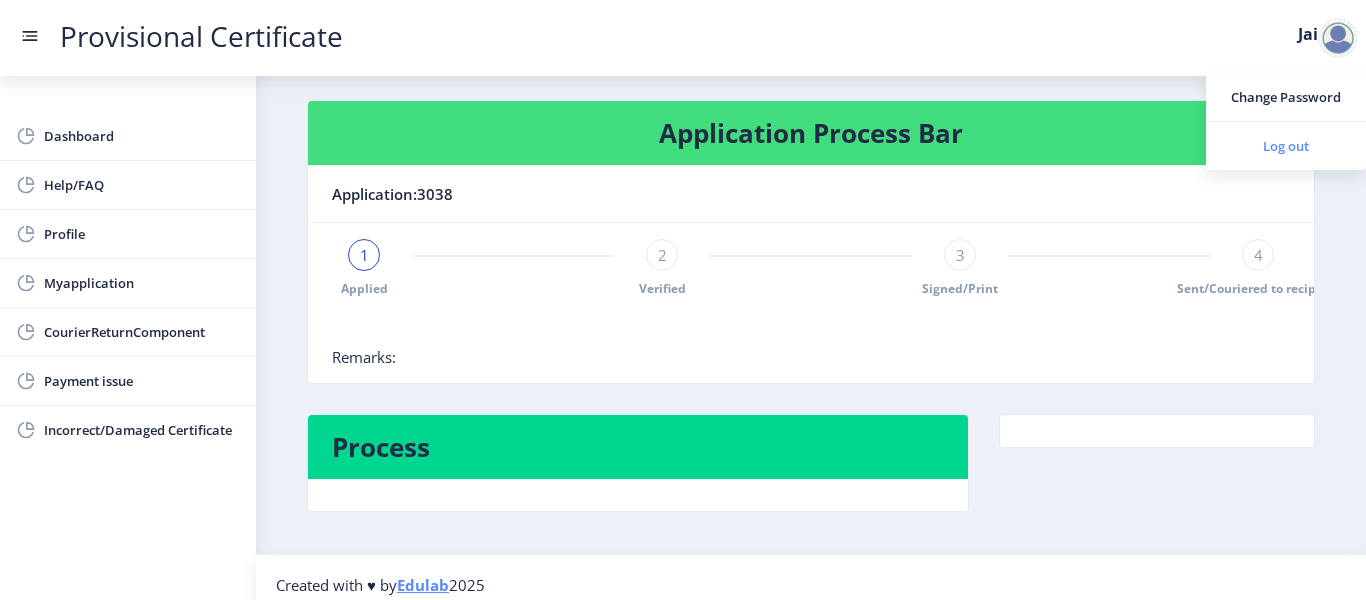 click on "Log out" at bounding box center (1286, 146) 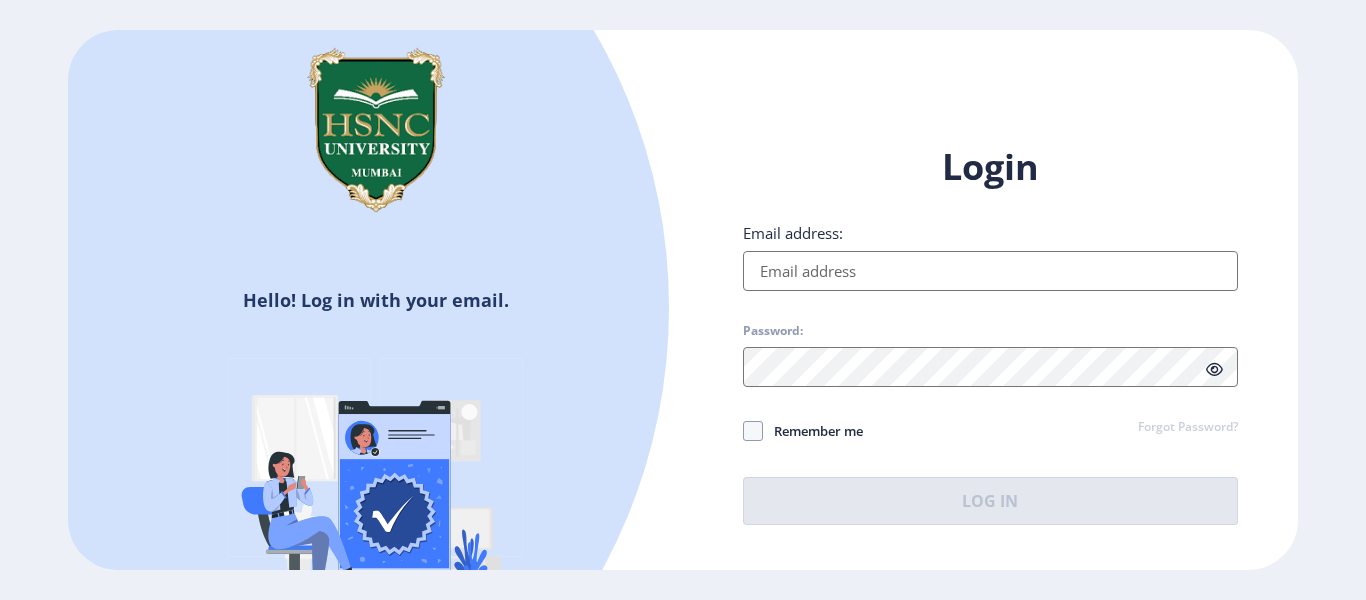 click on "Email address:" at bounding box center [990, 271] 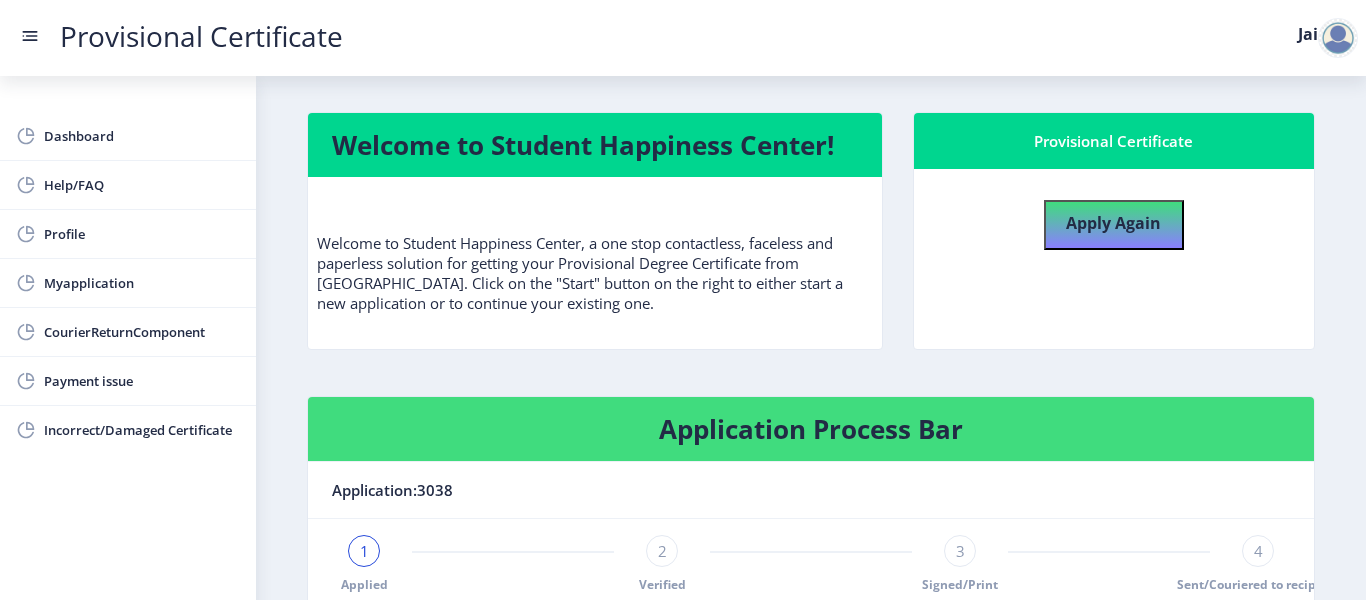 click on "Welcome to Student Happiness Center!   Welcome to Student Happiness Center, a one stop contactless, faceless and paperless solution for getting your Provisional Degree Certificate from [GEOGRAPHIC_DATA]. Click on the "Start" button on the right to either start a new application or to continue your existing one." 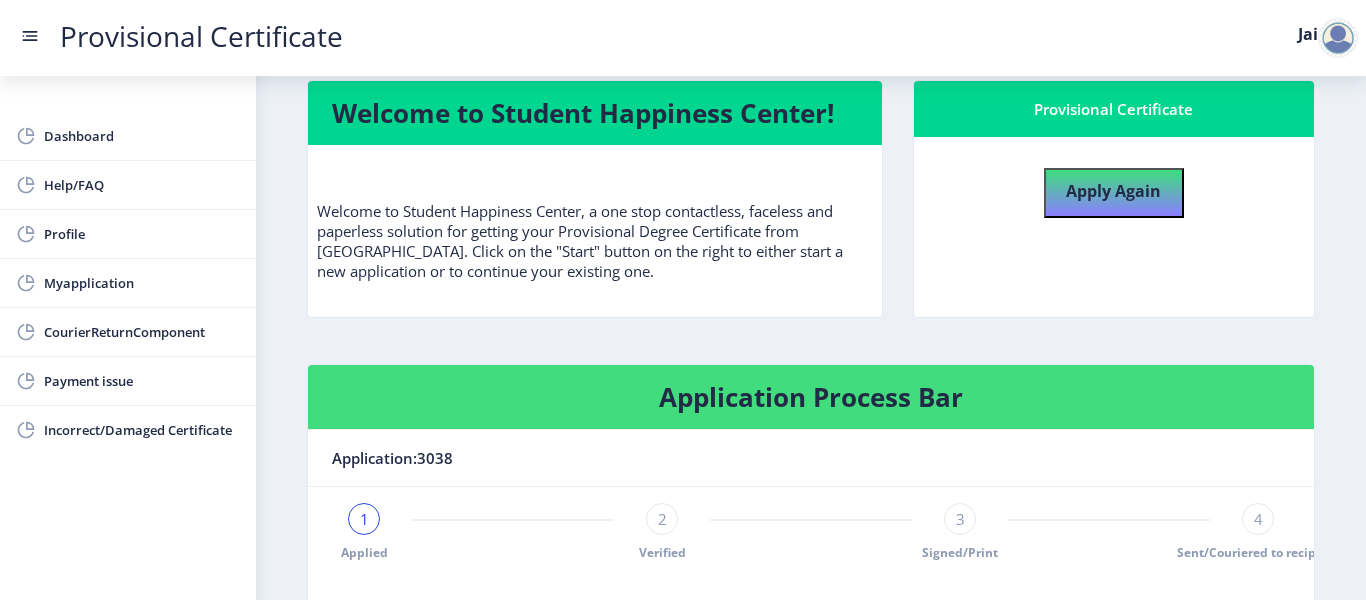 scroll, scrollTop: 0, scrollLeft: 0, axis: both 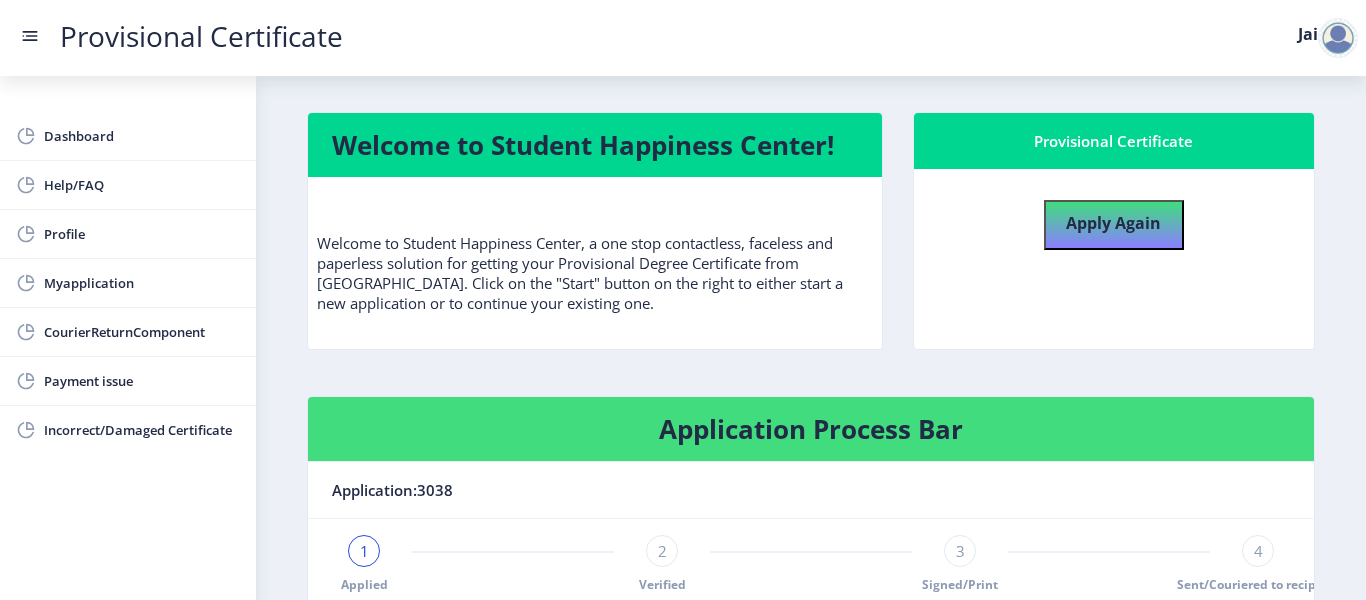 click on "Apply Again" 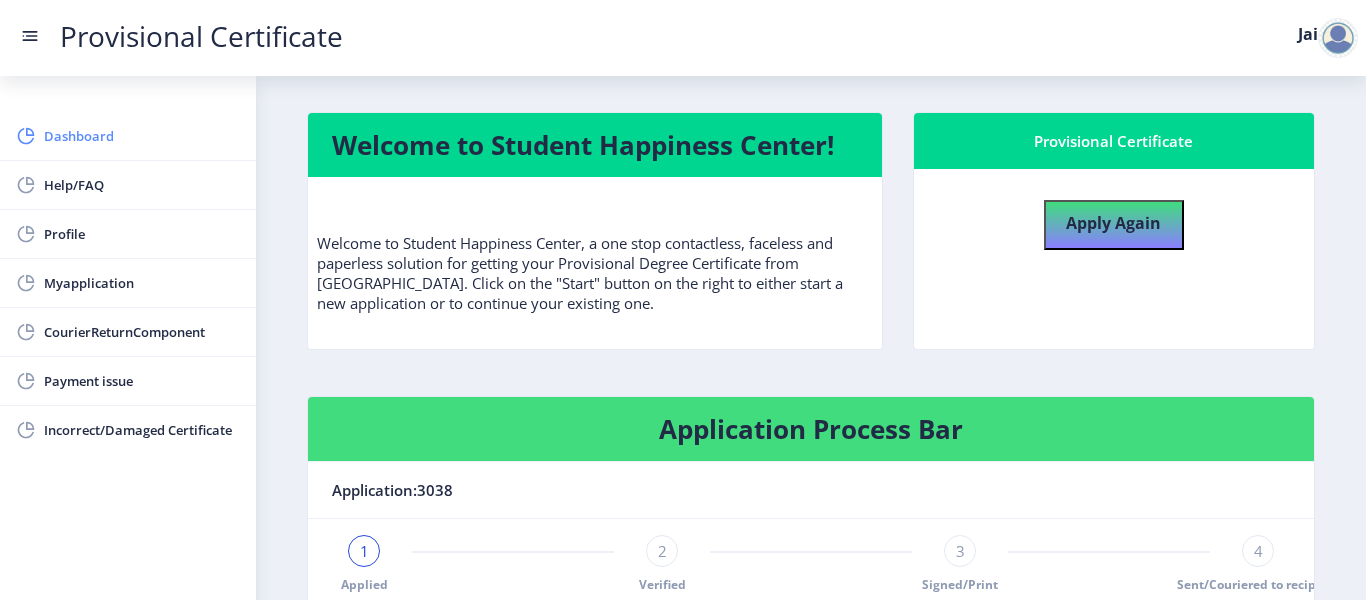 click on "Dashboard" 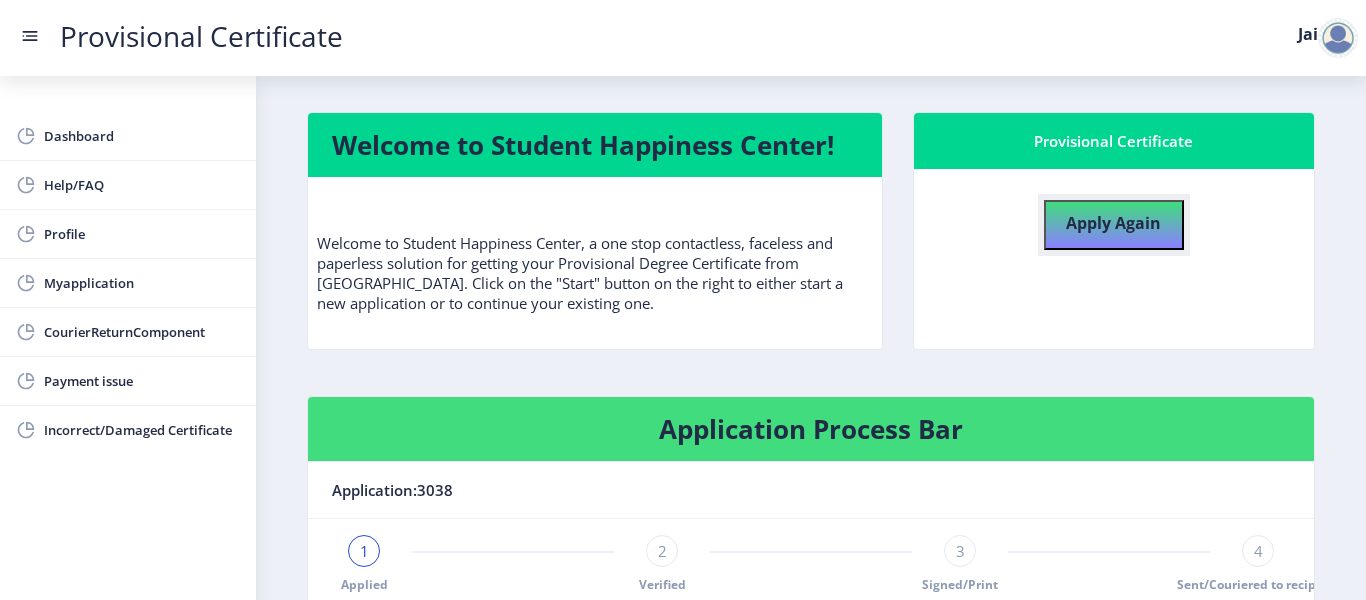 click on "Apply Again" 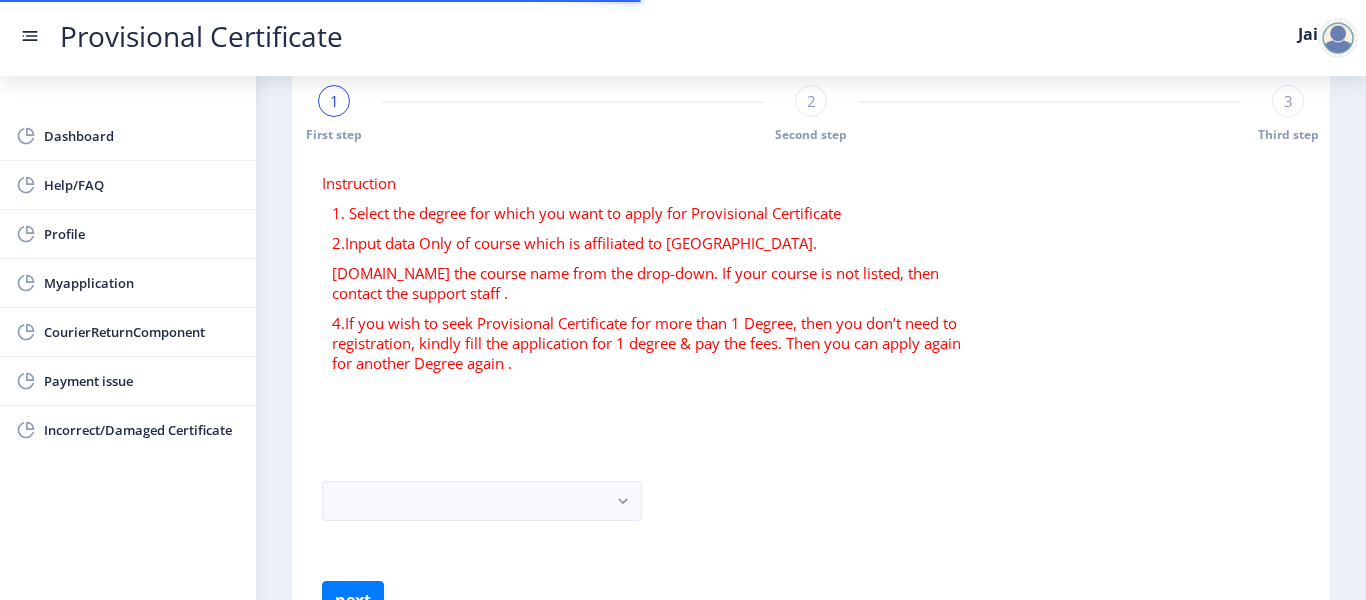 click on "Instruction  1. Select the degree for which you want to apply for Provisional Certificate   2.Input data Only of course which is affiliated to [GEOGRAPHIC_DATA].  [DOMAIN_NAME] the course name from the drop-down. If your course is not listed, then contact the support staff . 4.If you wish to seek Provisional Certificate for more than 1 Degree, then you don’t need to registration, kindly fill the application for 1 degree & pay the fees. Then you can apply again for another Degree again . next" 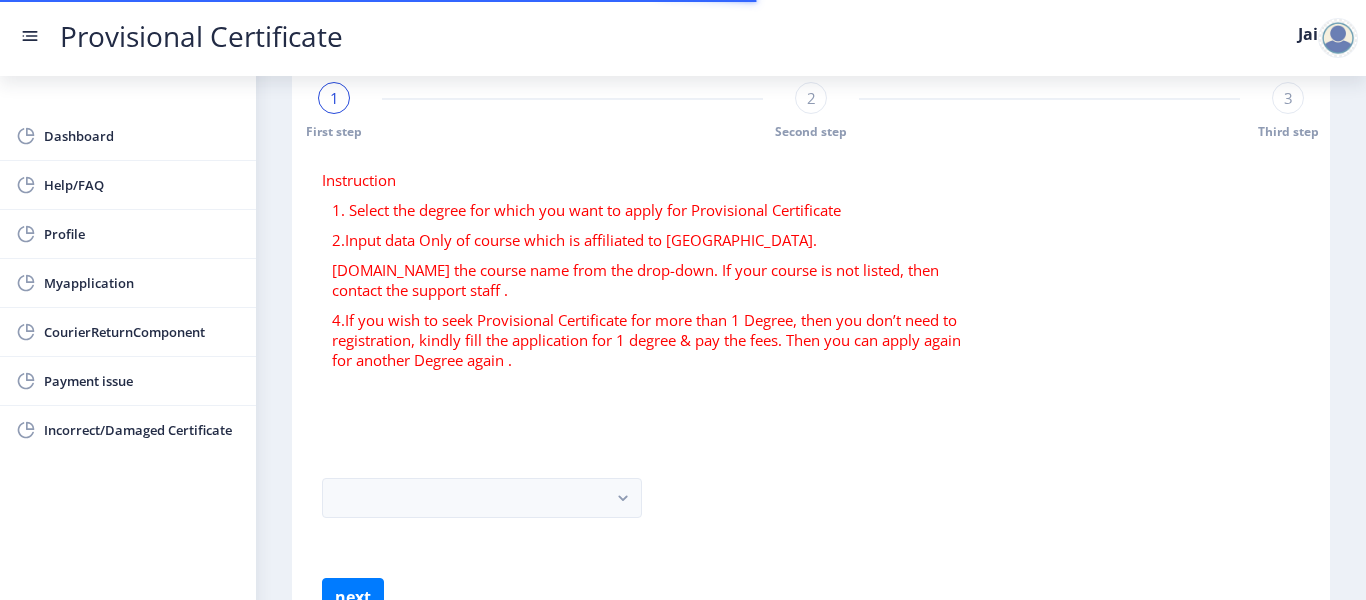 scroll, scrollTop: 158, scrollLeft: 0, axis: vertical 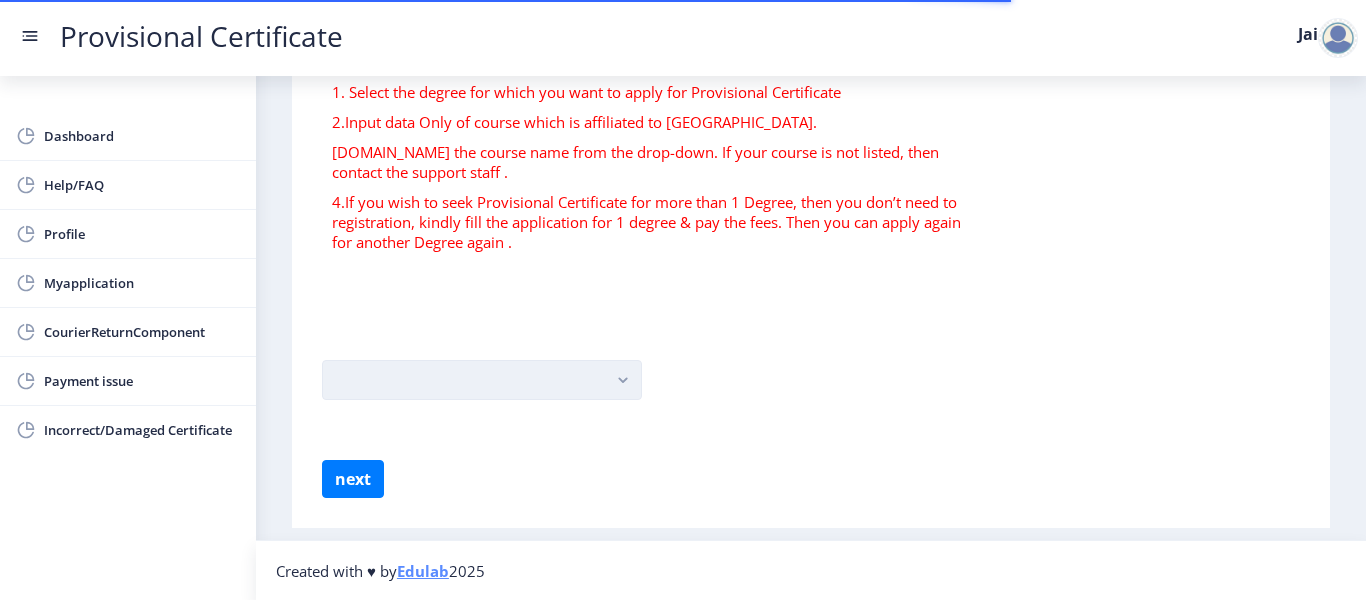 click 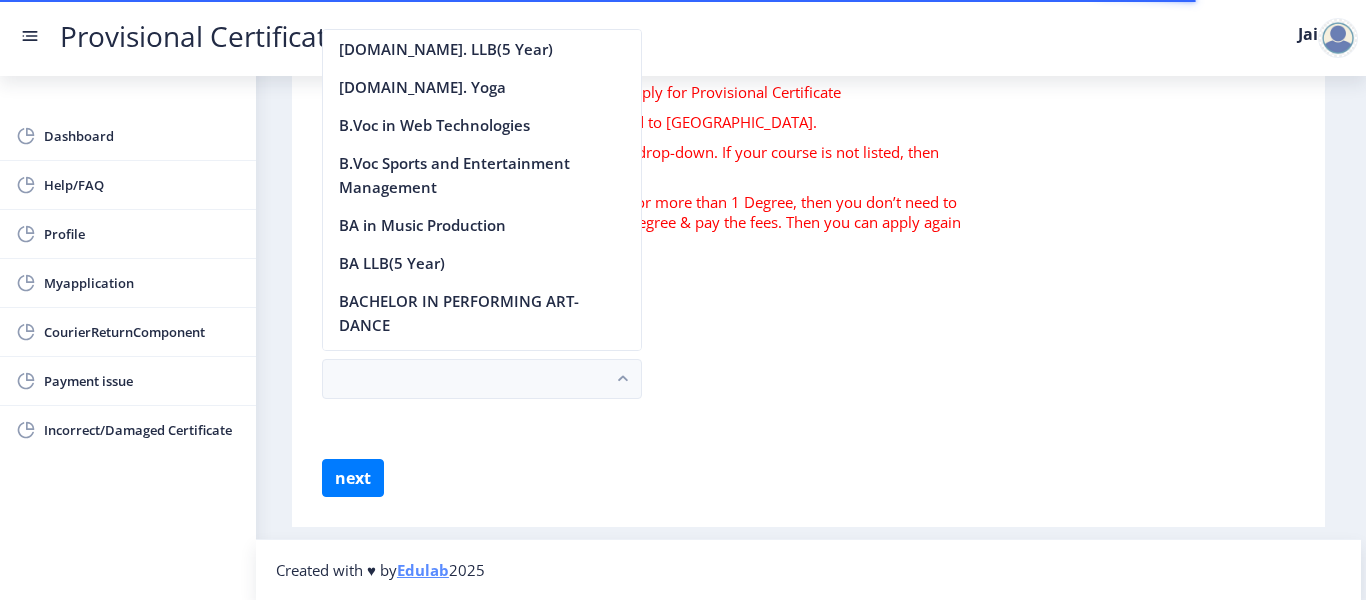 click on "Dashboard Help/FAQ Profile Myapplication CourierReturnComponent Payment issue Incorrect/Damaged Certificate" 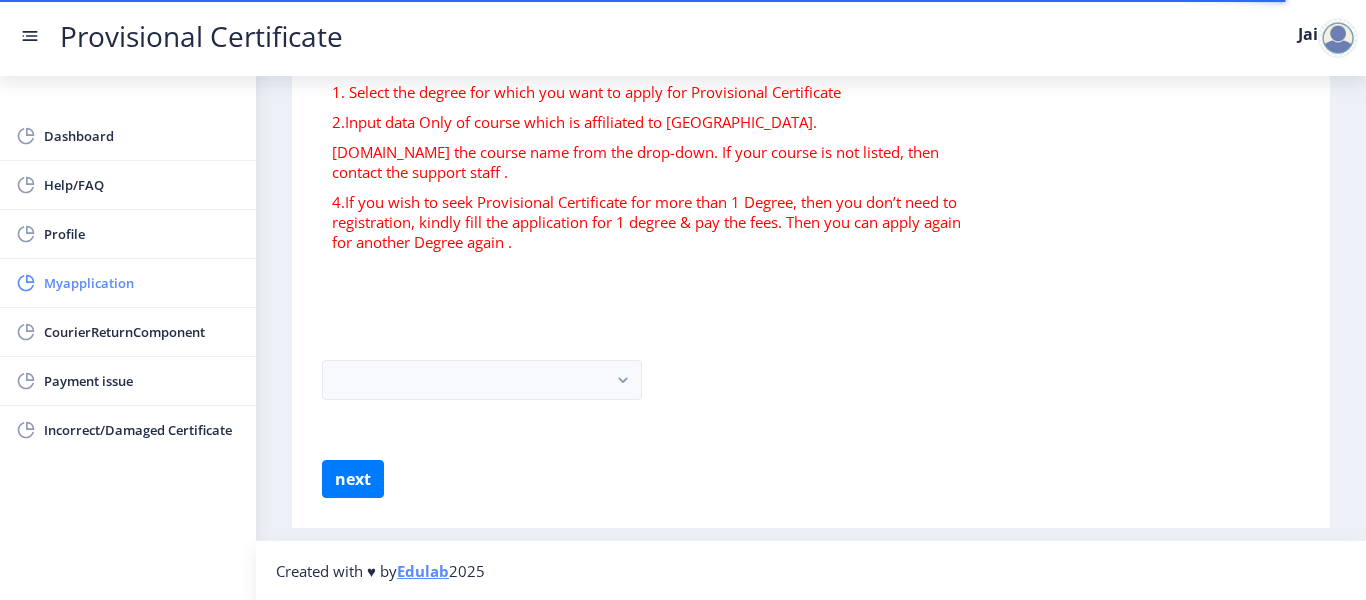 click on "Myapplication" 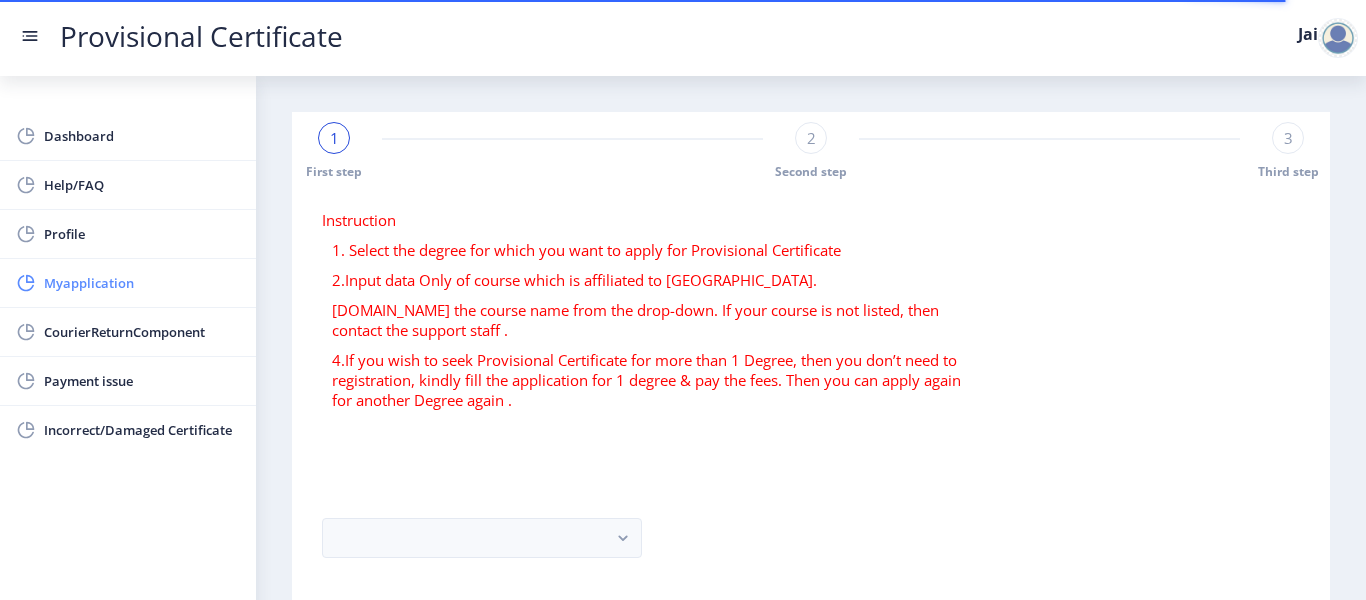 click on "Myapplication" 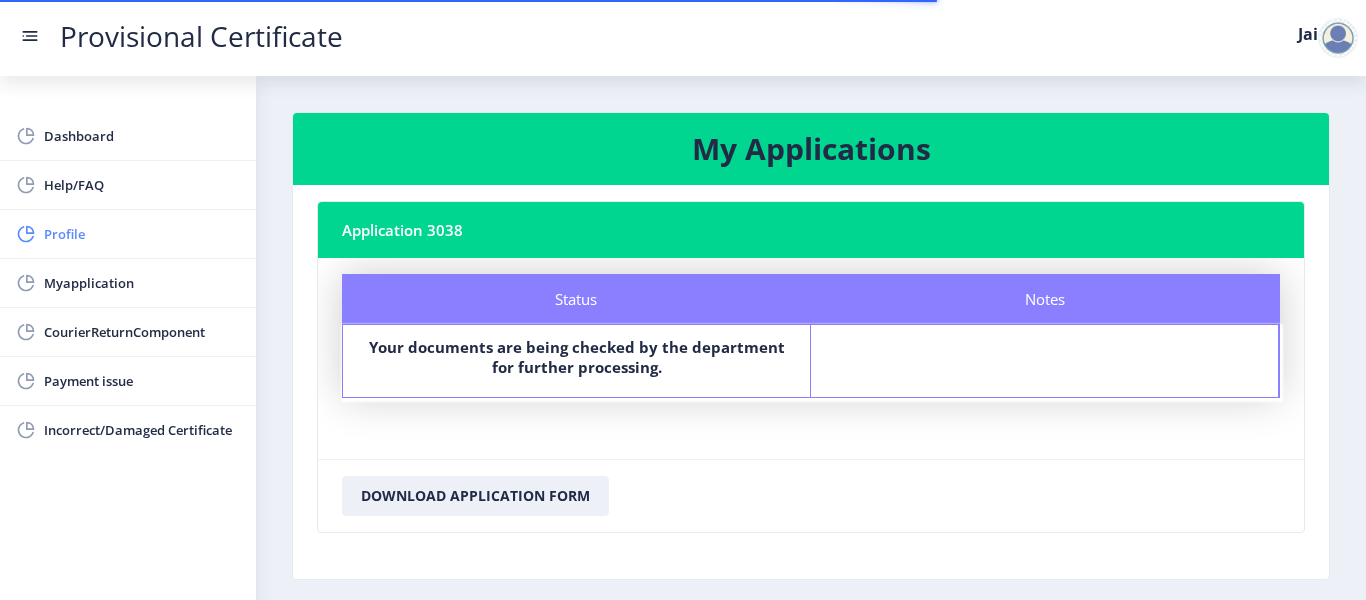 click on "Profile" 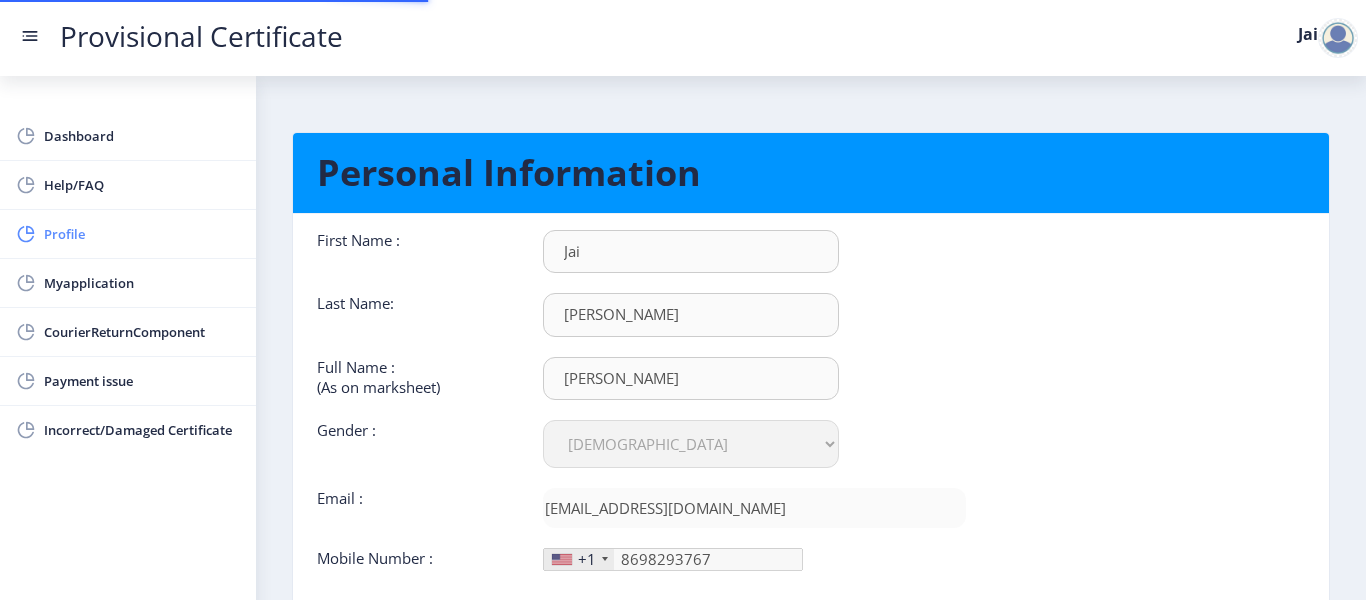 type on "[PHONE_NUMBER]" 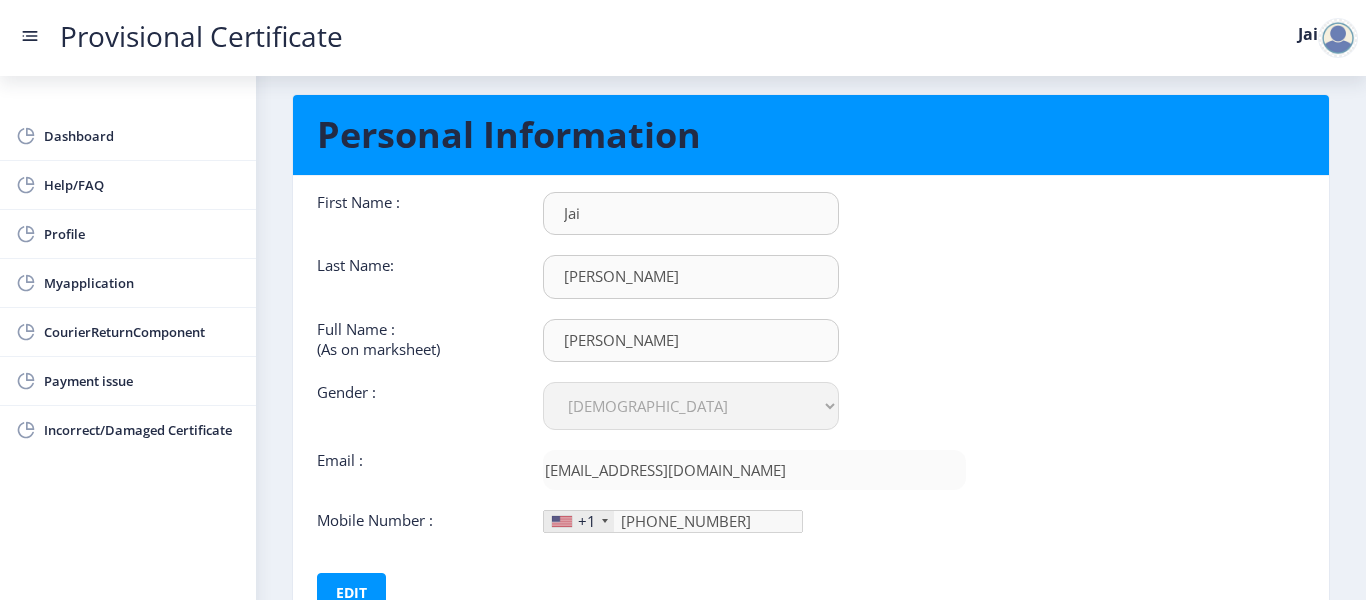 click on "First Name :  Jai Last Name:  [PERSON_NAME] Full Name : (As on marksheet) [PERSON_NAME] Gender : Select Gender [DEMOGRAPHIC_DATA] [DEMOGRAPHIC_DATA] Other  Email :  [EMAIL_ADDRESS][DOMAIN_NAME]  Mobile Number :  +1 [GEOGRAPHIC_DATA] +1 [GEOGRAPHIC_DATA] +44 [GEOGRAPHIC_DATA] (‫[GEOGRAPHIC_DATA]‬‎) +93 [GEOGRAPHIC_DATA] ([GEOGRAPHIC_DATA]) +355 [GEOGRAPHIC_DATA] (‫[GEOGRAPHIC_DATA]‬‎) +213 [US_STATE] +1 [GEOGRAPHIC_DATA] +376 [GEOGRAPHIC_DATA] +244 [GEOGRAPHIC_DATA] +1 [GEOGRAPHIC_DATA] +1 [GEOGRAPHIC_DATA] +54 [GEOGRAPHIC_DATA] ([GEOGRAPHIC_DATA]) +374 [GEOGRAPHIC_DATA] +297 [GEOGRAPHIC_DATA] +61 [GEOGRAPHIC_DATA] ([GEOGRAPHIC_DATA]) +43 [GEOGRAPHIC_DATA] ([GEOGRAPHIC_DATA]) +994 [GEOGRAPHIC_DATA] +1 [GEOGRAPHIC_DATA] ([GEOGRAPHIC_DATA][GEOGRAPHIC_DATA]‬‎) +973 [GEOGRAPHIC_DATA] ([GEOGRAPHIC_DATA]) +880 [GEOGRAPHIC_DATA] +1 [GEOGRAPHIC_DATA] ([GEOGRAPHIC_DATA]) +375 [GEOGRAPHIC_DATA] ([GEOGRAPHIC_DATA]) +32 [GEOGRAPHIC_DATA] +501 [GEOGRAPHIC_DATA] ([GEOGRAPHIC_DATA]) +229 [GEOGRAPHIC_DATA] +1 [GEOGRAPHIC_DATA] (འབྲུག) +975 [GEOGRAPHIC_DATA] +591 [GEOGRAPHIC_DATA] ([GEOGRAPHIC_DATA]) +387 [GEOGRAPHIC_DATA] +267 [GEOGRAPHIC_DATA] ([GEOGRAPHIC_DATA]) +55 [GEOGRAPHIC_DATA] +246 [GEOGRAPHIC_DATA] +1 [GEOGRAPHIC_DATA] +673 [GEOGRAPHIC_DATA] ([GEOGRAPHIC_DATA]) +359 [GEOGRAPHIC_DATA] +226 [GEOGRAPHIC_DATA] ([GEOGRAPHIC_DATA])" 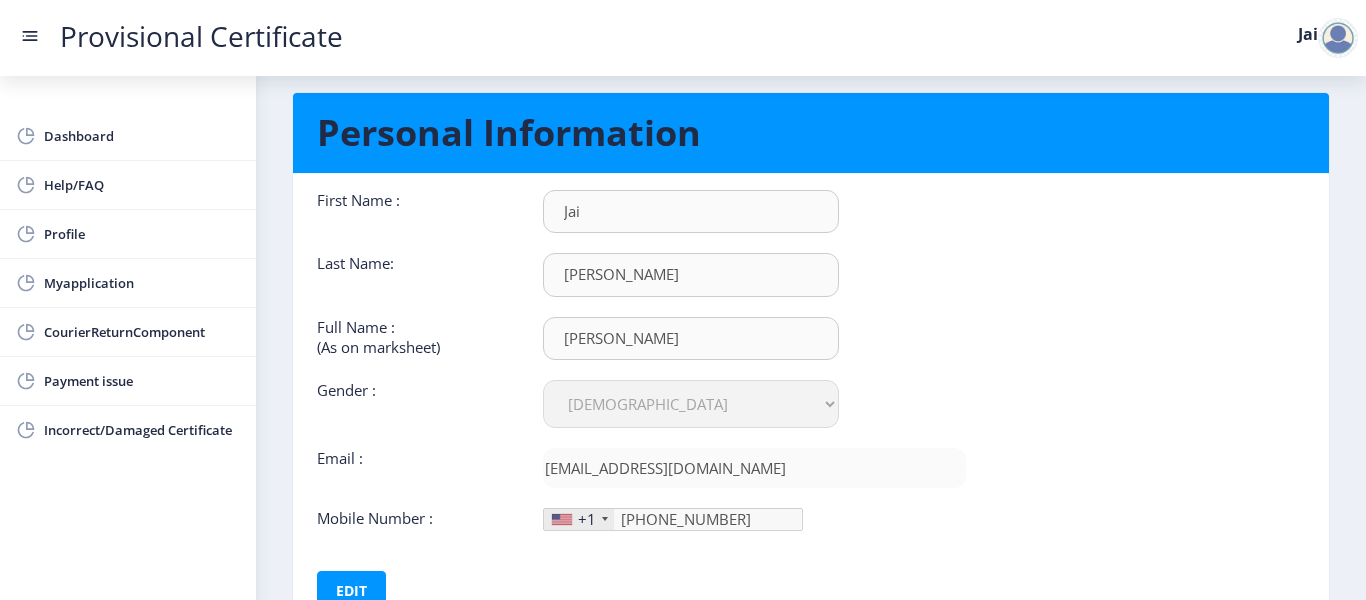 scroll, scrollTop: 191, scrollLeft: 0, axis: vertical 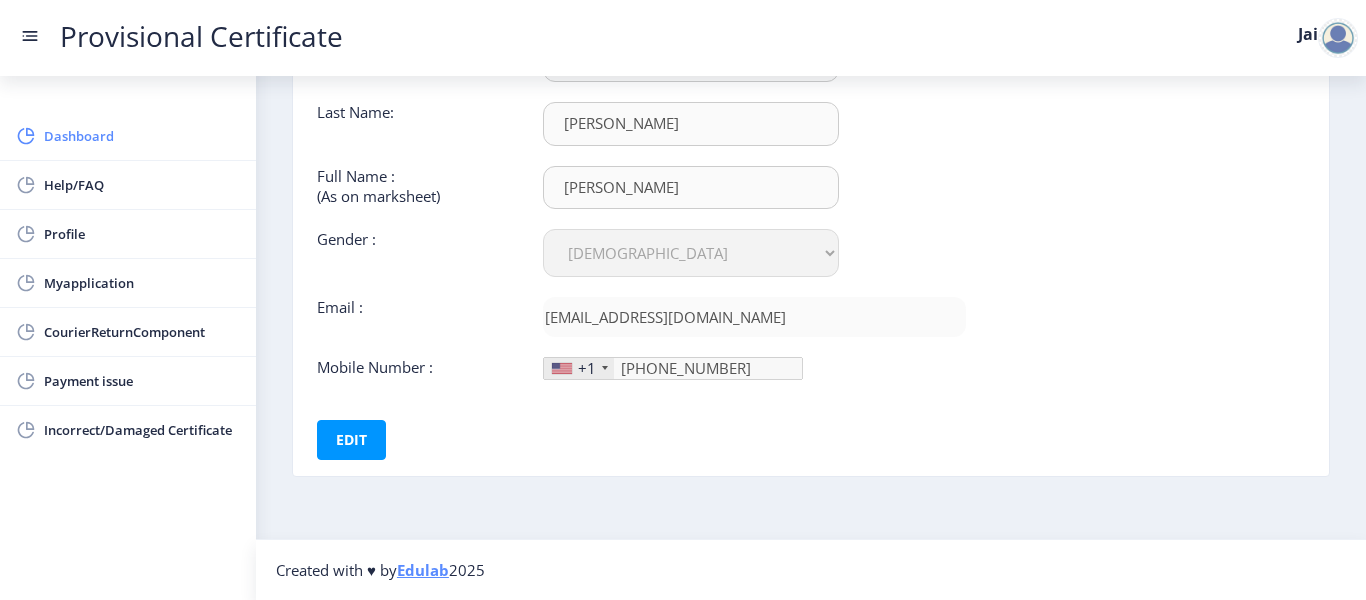 click on "Dashboard" 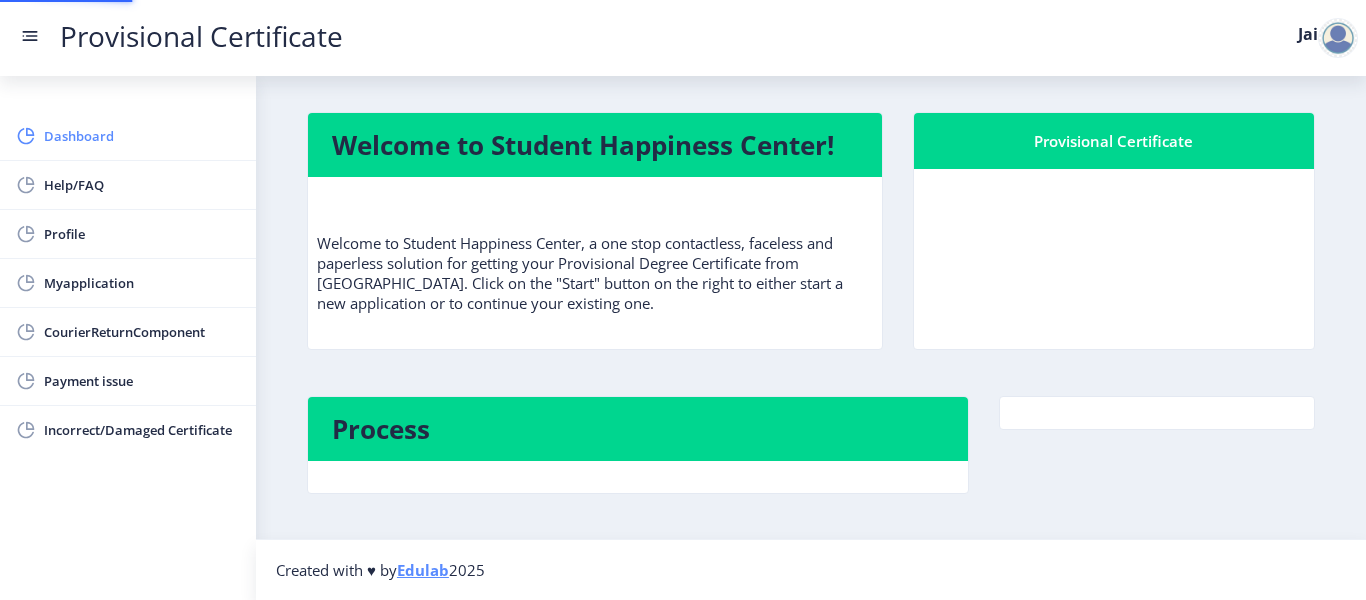 scroll, scrollTop: 0, scrollLeft: 0, axis: both 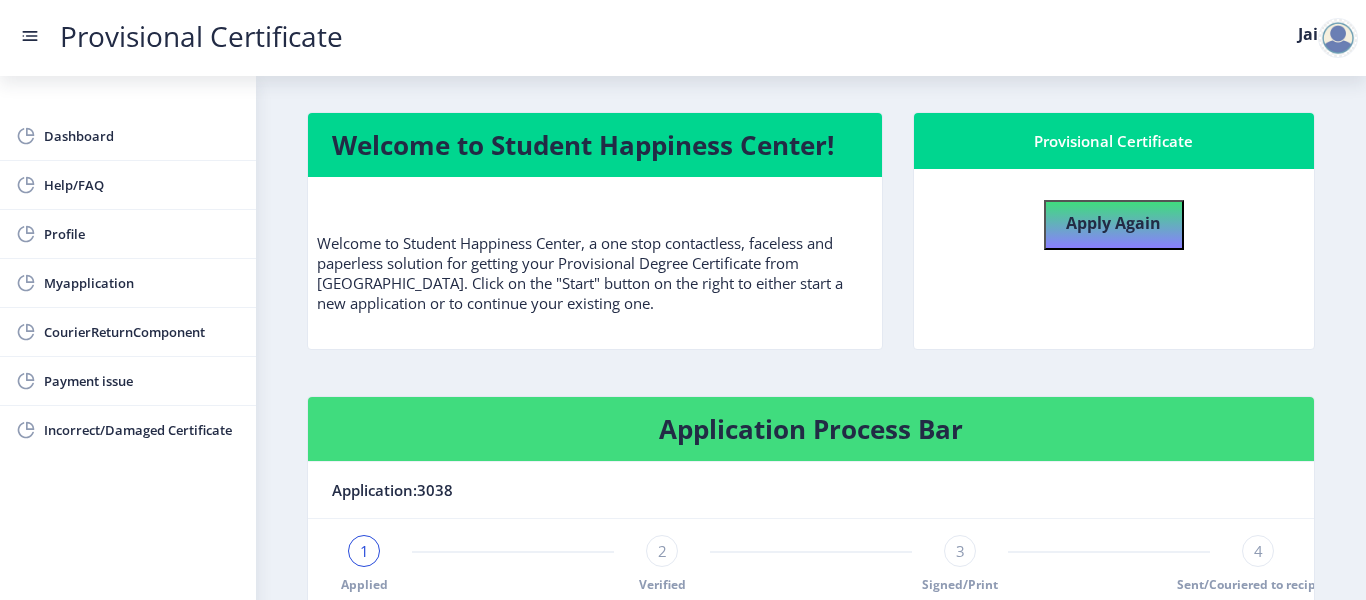 click 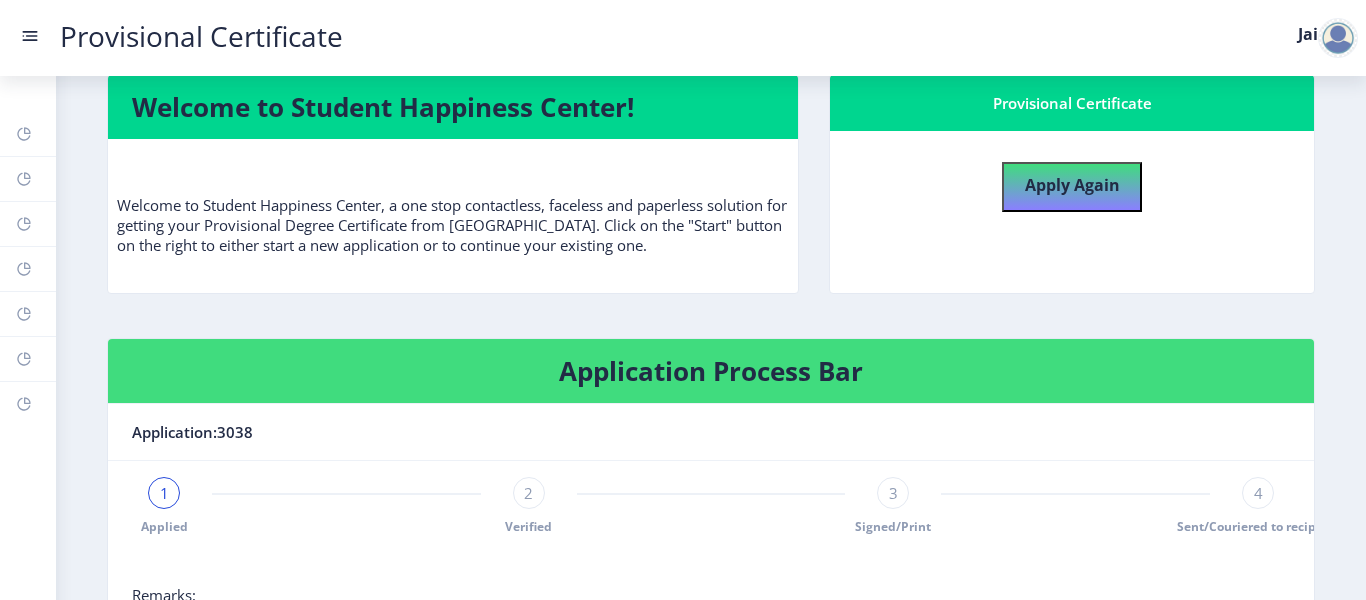 click on "Application Process Bar Application:3038 1 Applied 2 Verified 3 Signed/Print 4 Sent/Couriered to recipient Remarks:" 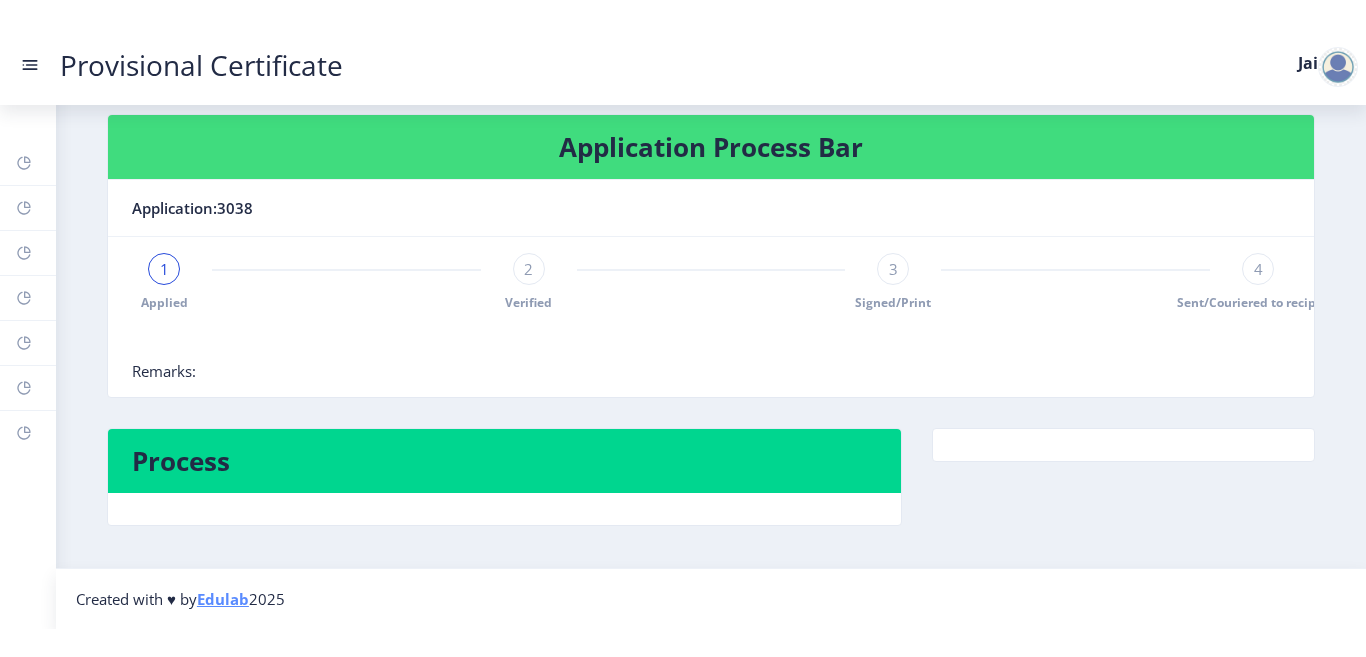 scroll, scrollTop: 239, scrollLeft: 0, axis: vertical 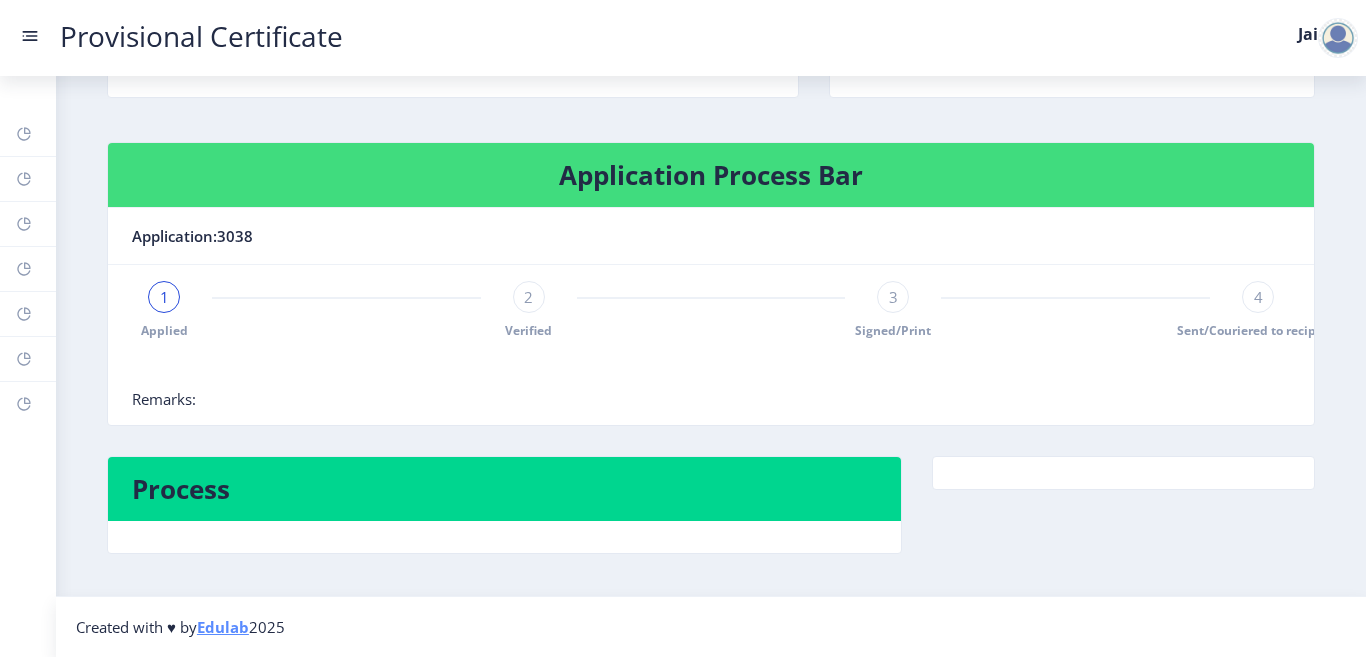 click 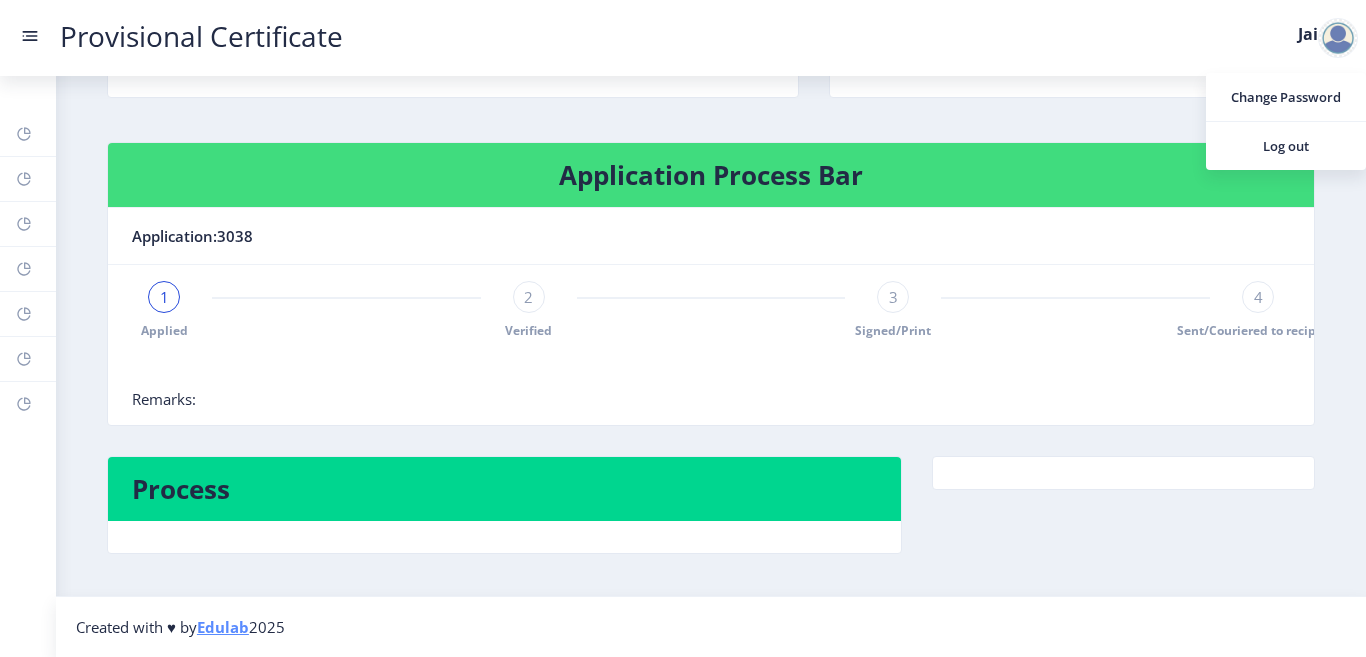 click on "Application:3038" 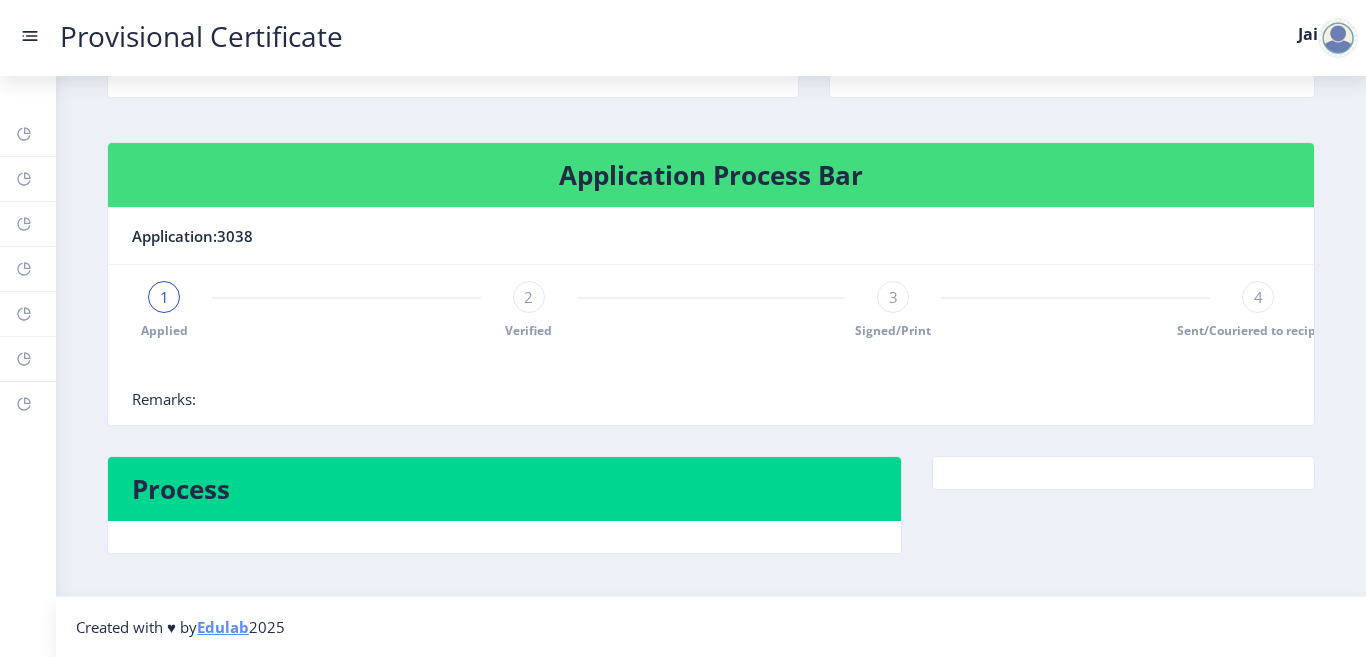 select 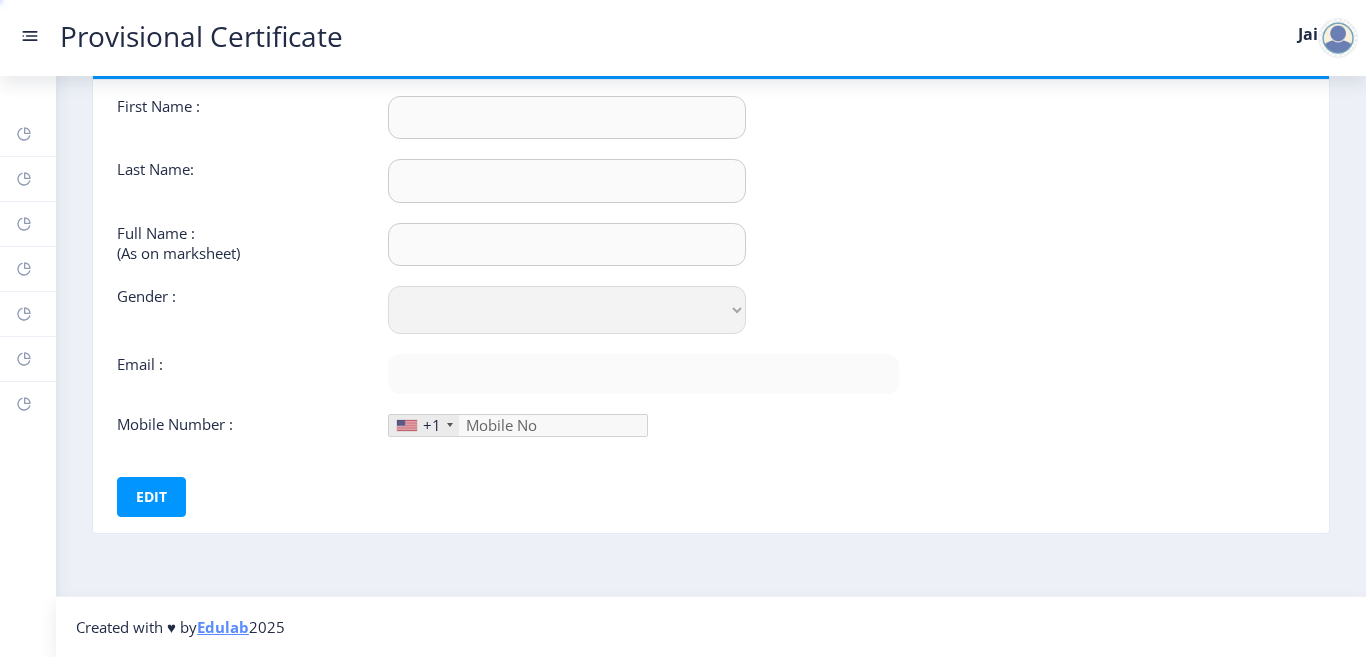 type on "Jai" 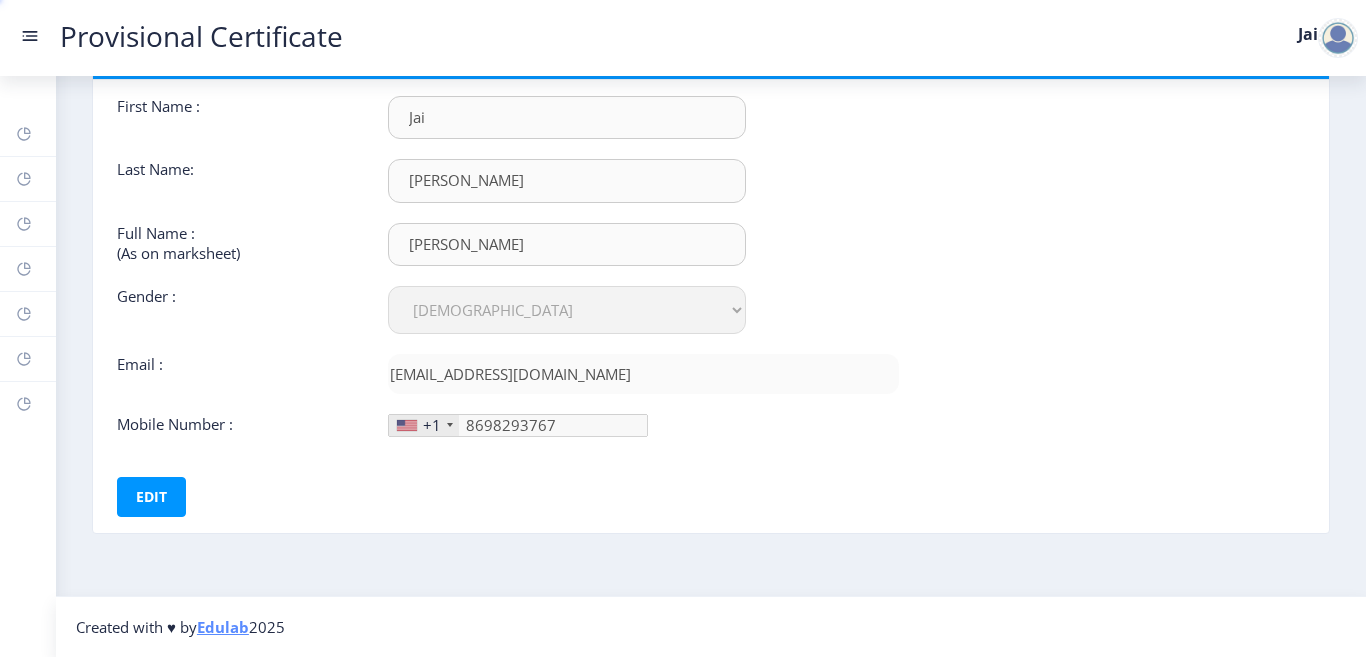 scroll, scrollTop: 0, scrollLeft: 0, axis: both 